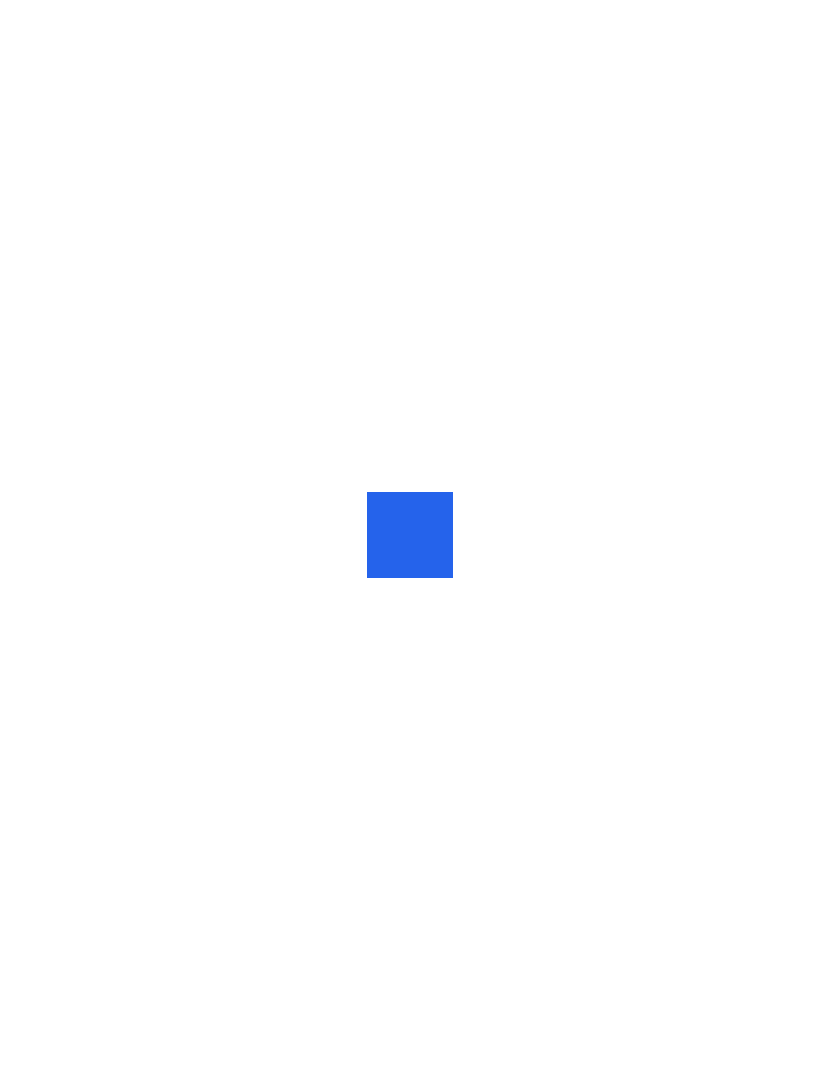 scroll, scrollTop: 0, scrollLeft: 0, axis: both 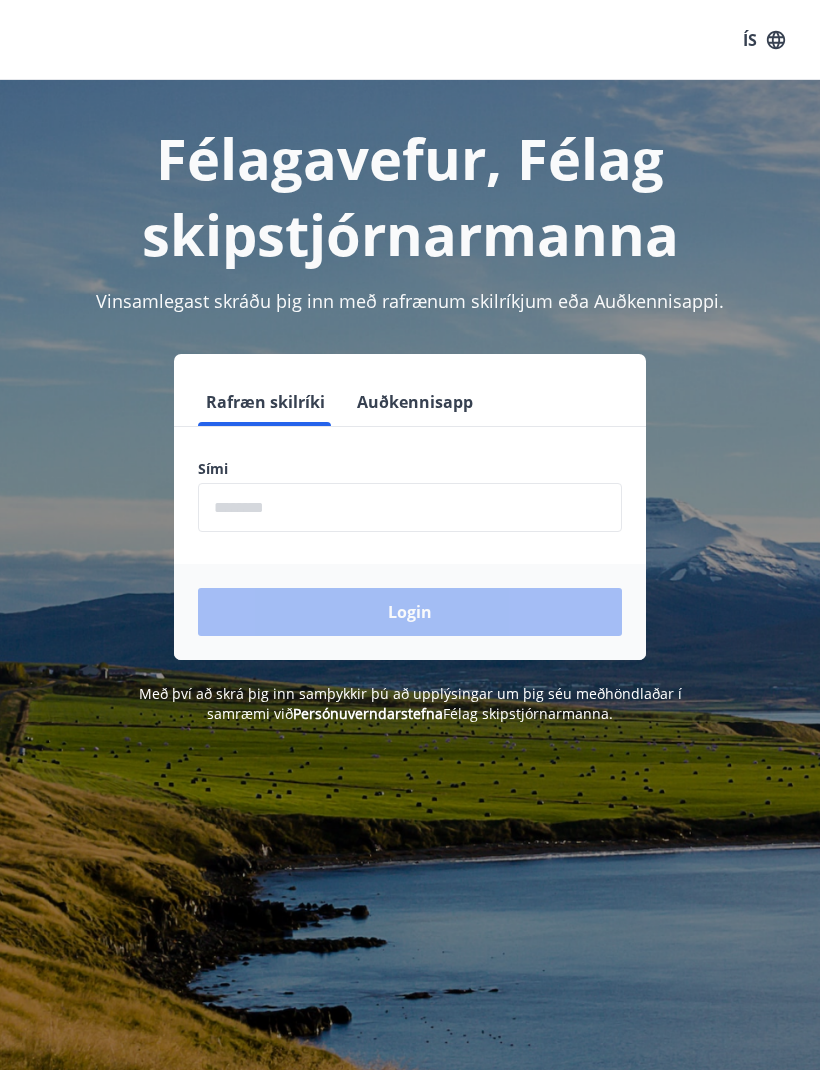 click at bounding box center [410, 507] 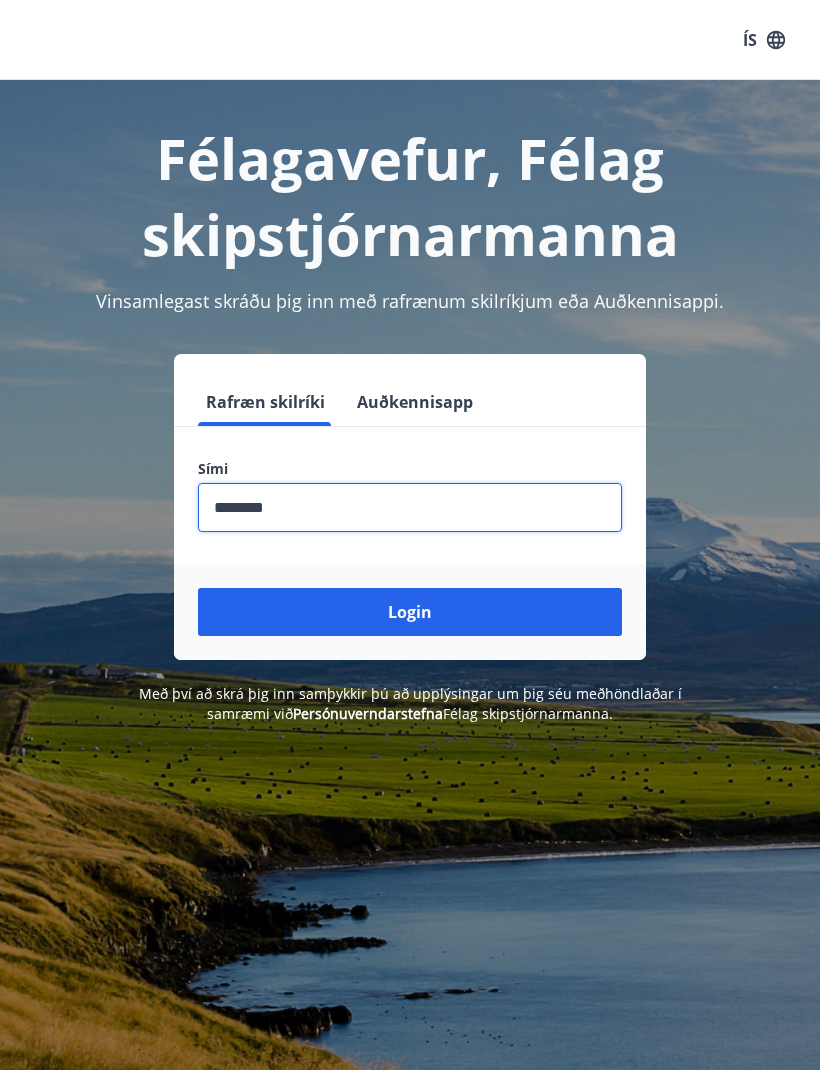 type on "********" 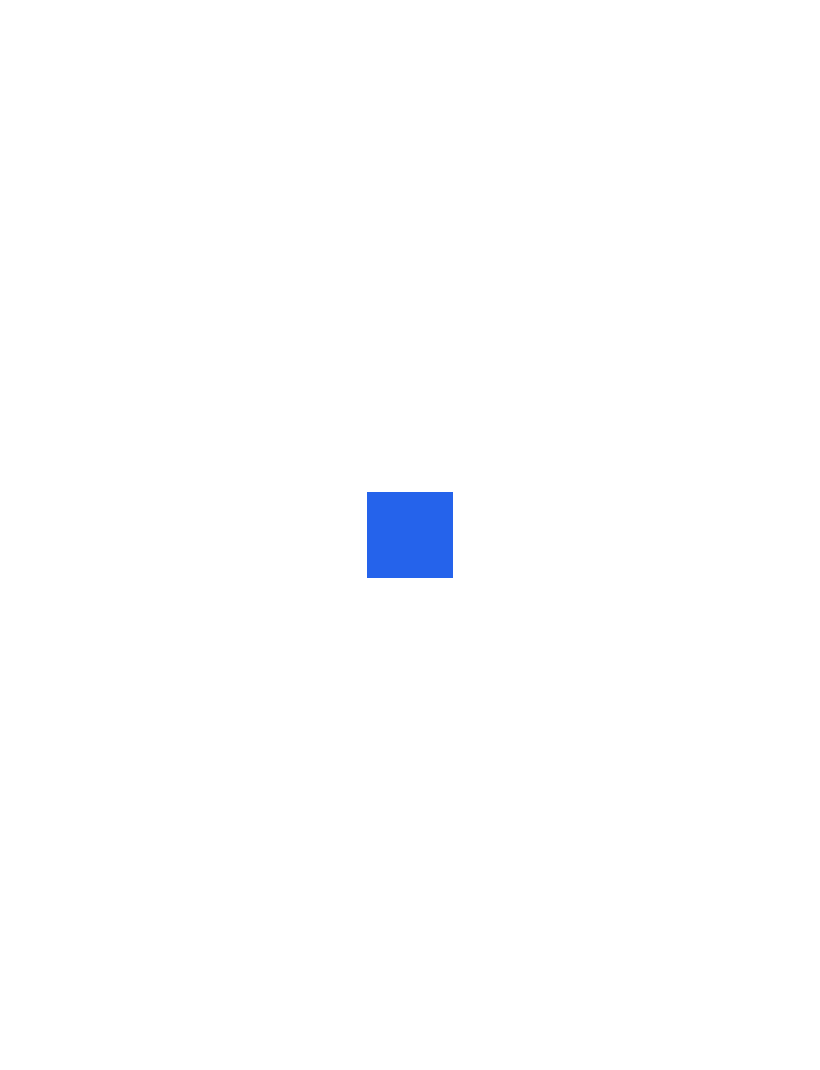 scroll, scrollTop: 0, scrollLeft: 0, axis: both 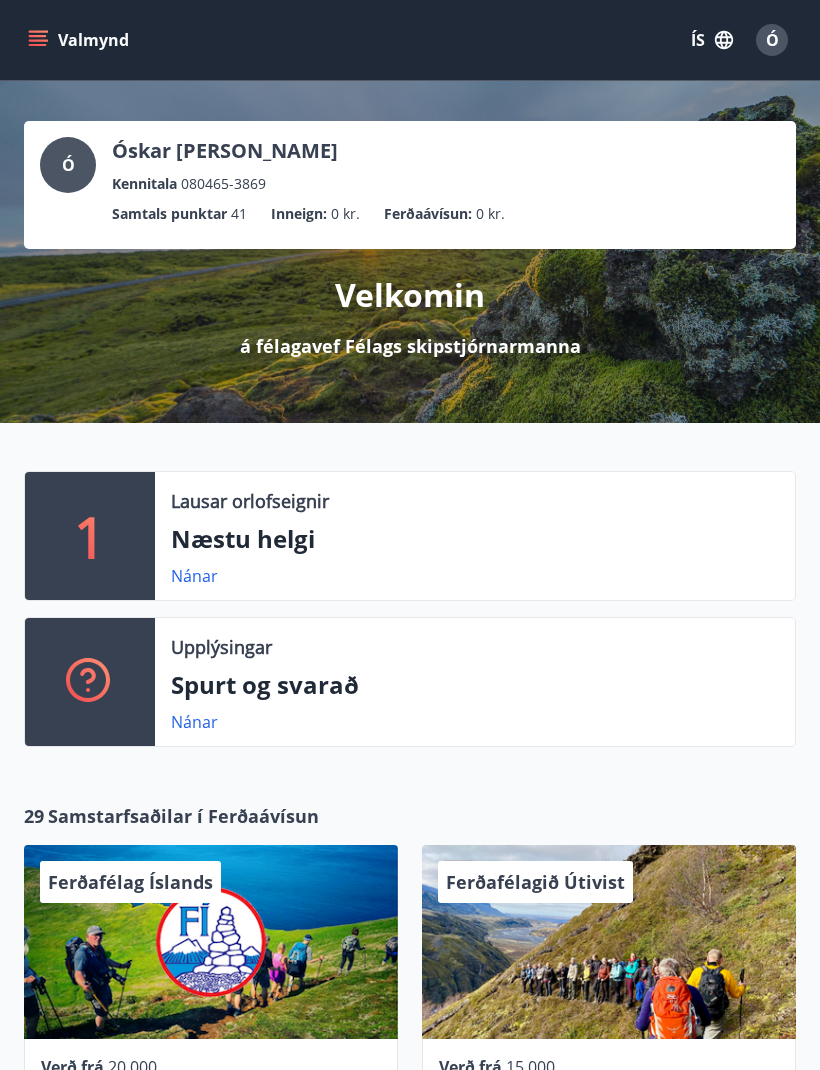 click on "Næstu helgi" at bounding box center (475, 539) 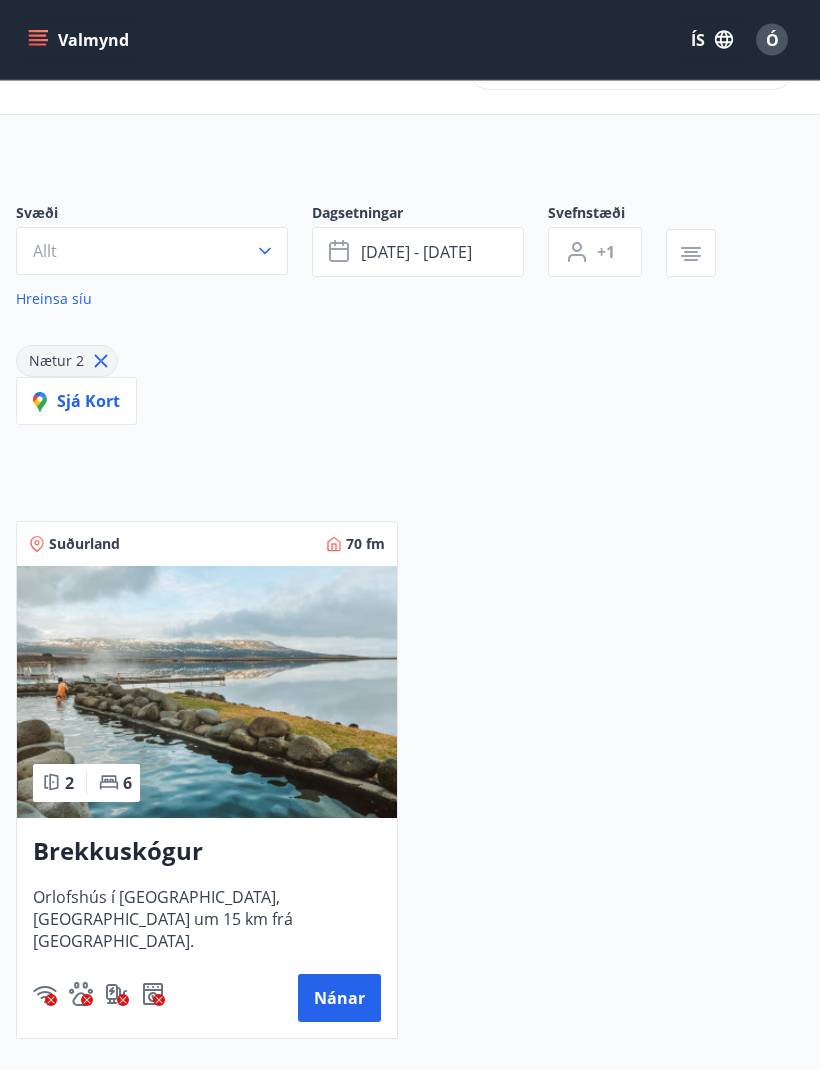 scroll, scrollTop: 0, scrollLeft: 0, axis: both 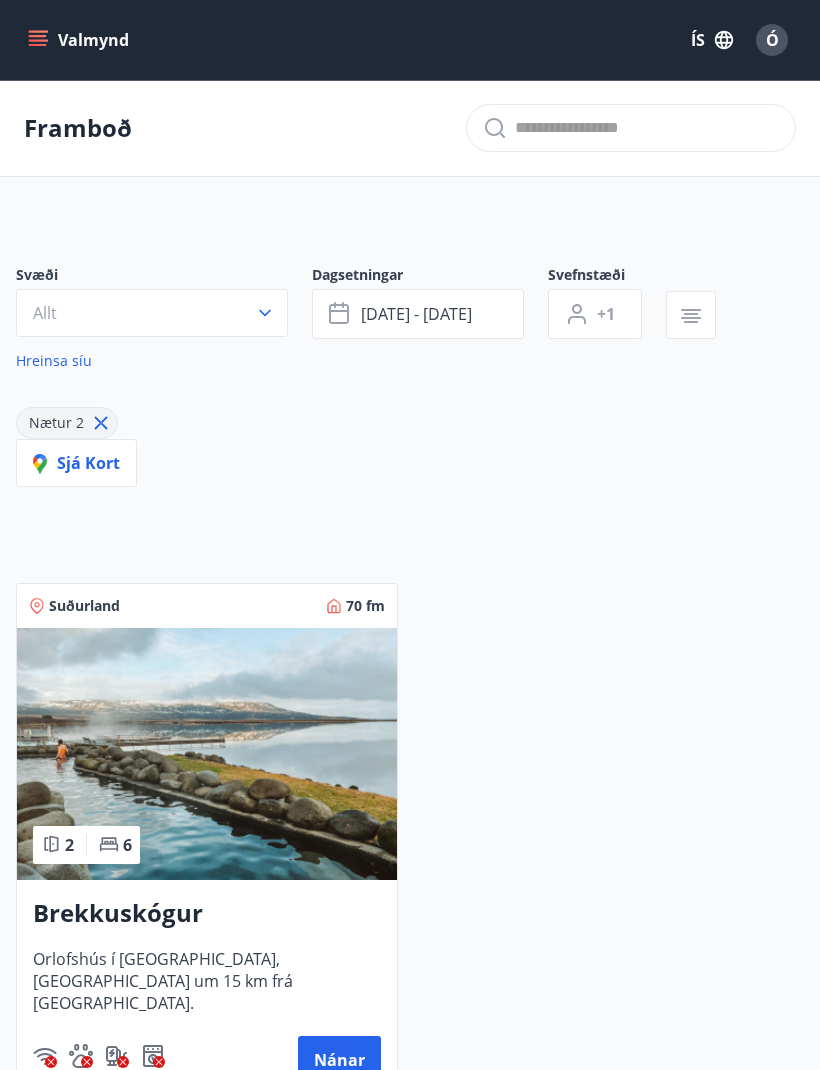 click on "Framboð" at bounding box center (78, 128) 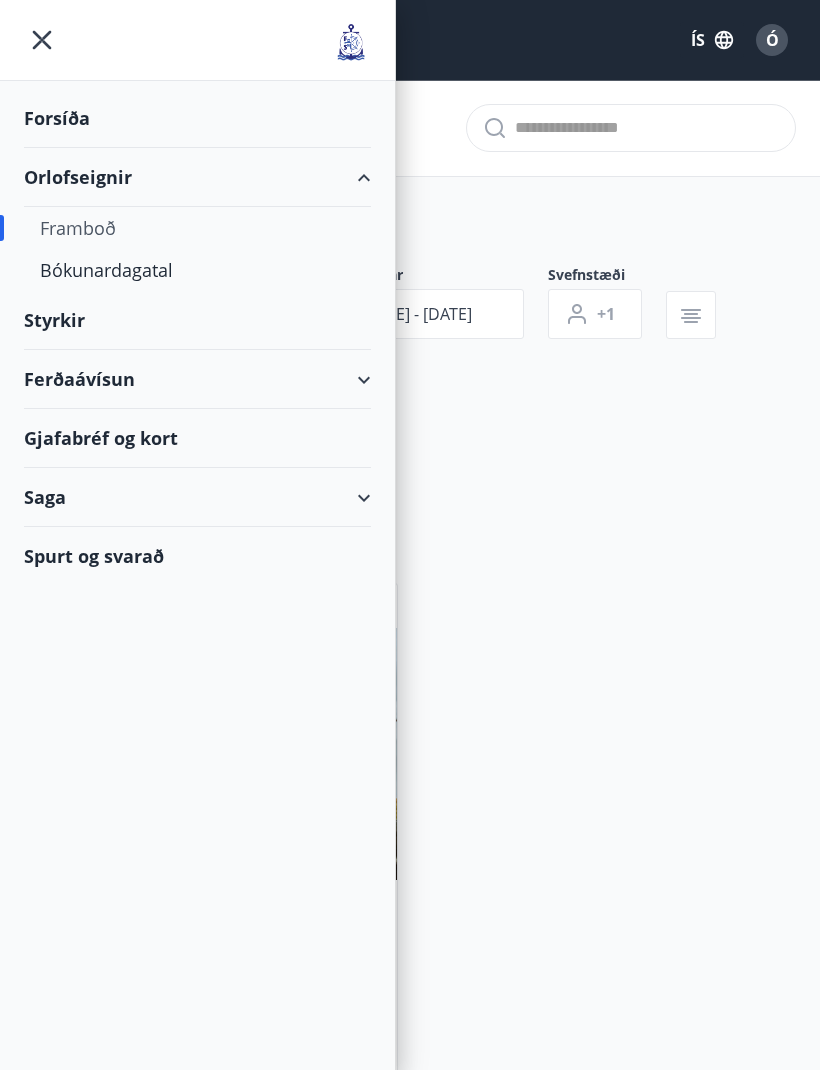 click on "Orlofseignir" at bounding box center (197, 177) 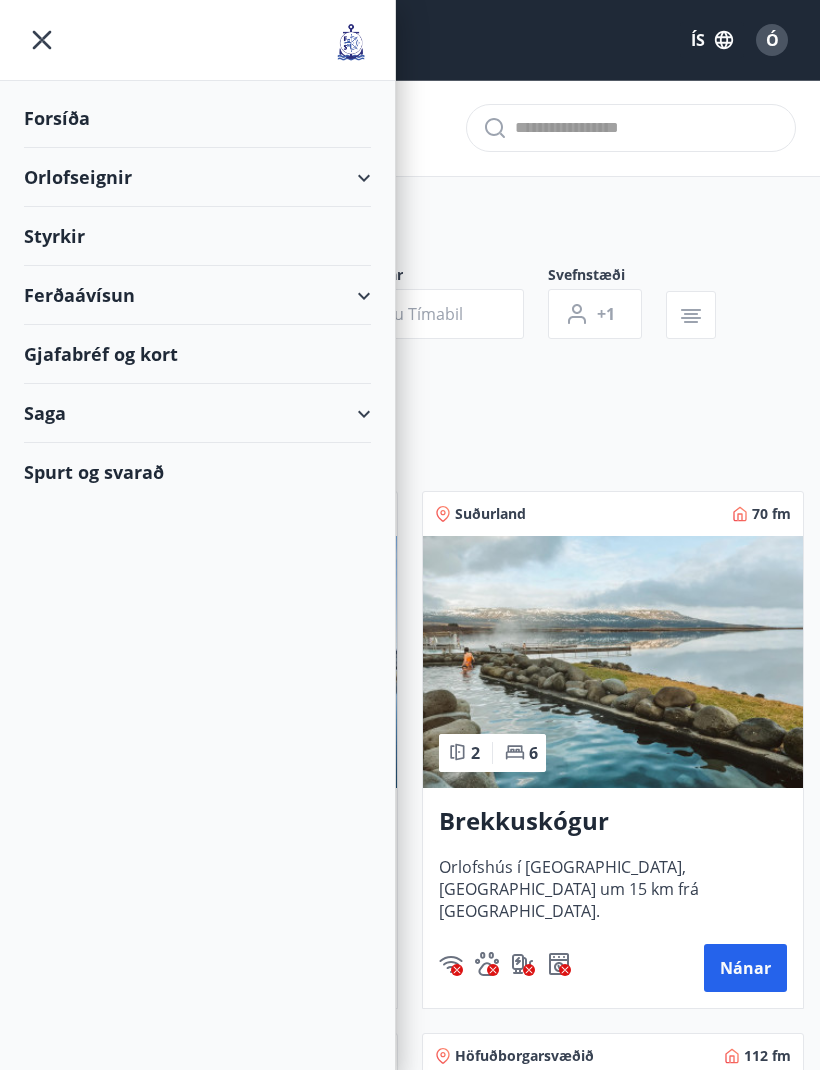 click on "Orlofseignir" at bounding box center (197, 177) 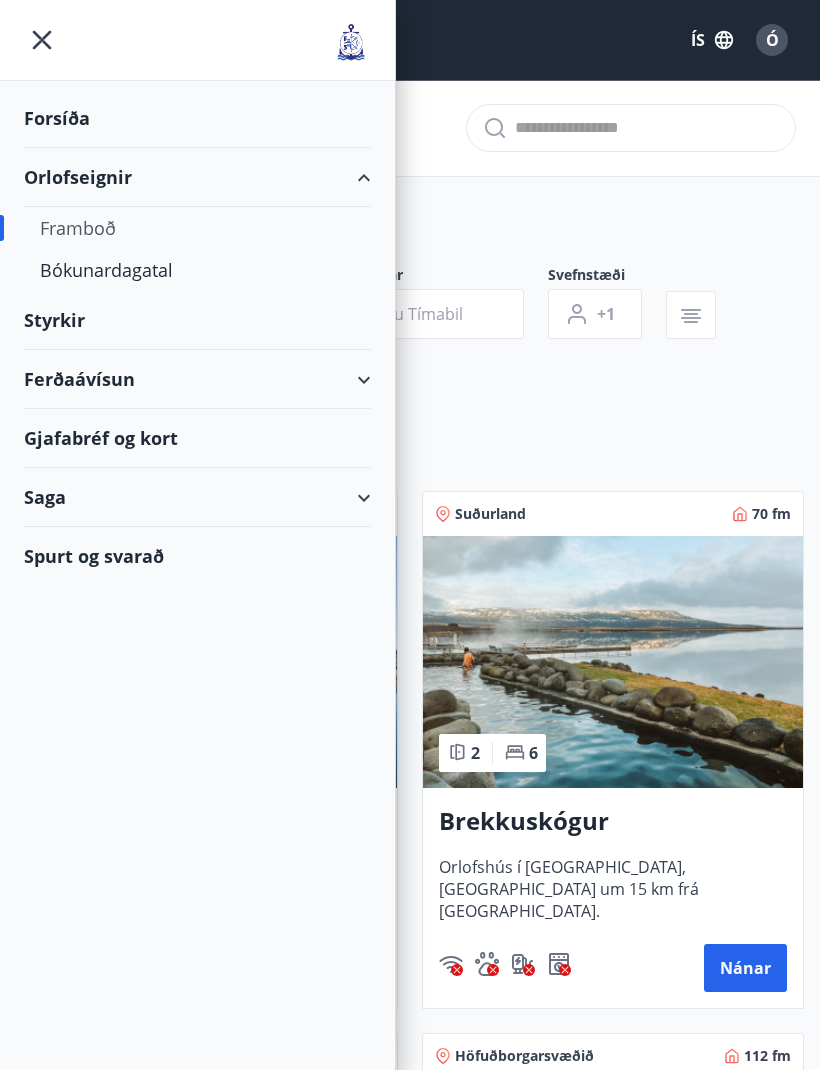 click on "Framboð" at bounding box center [197, 228] 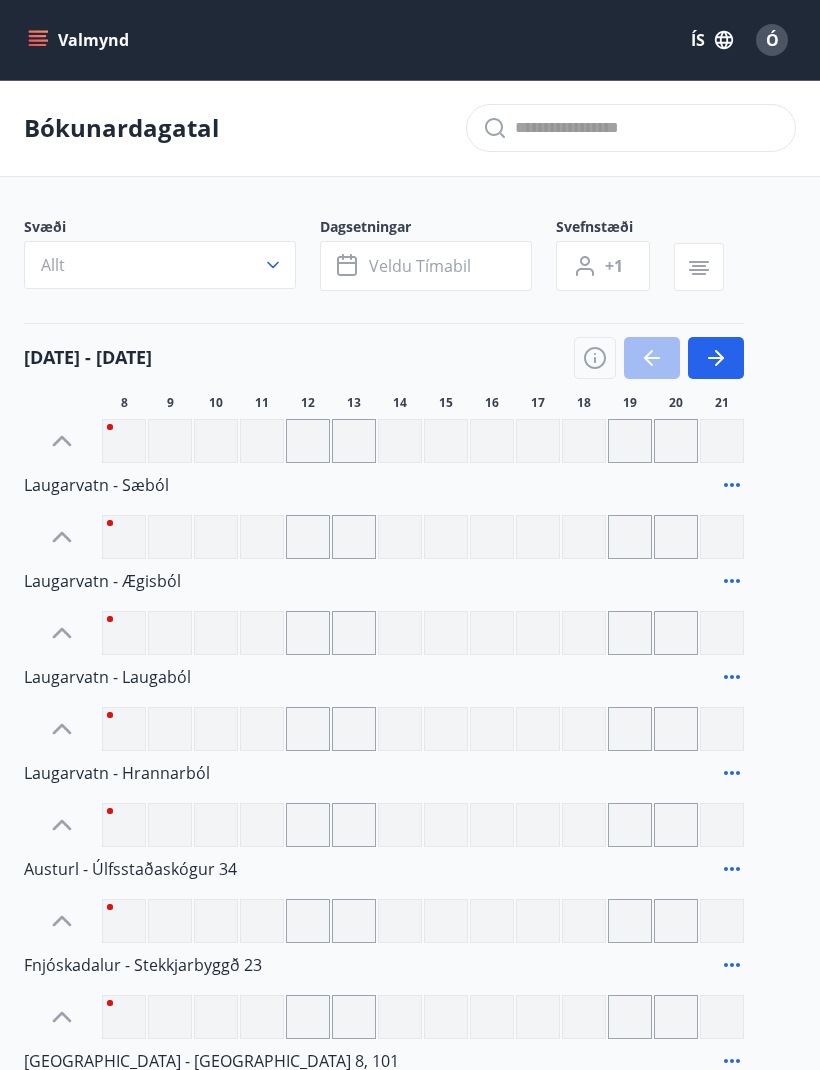 click on "Veldu tímabil" at bounding box center (420, 266) 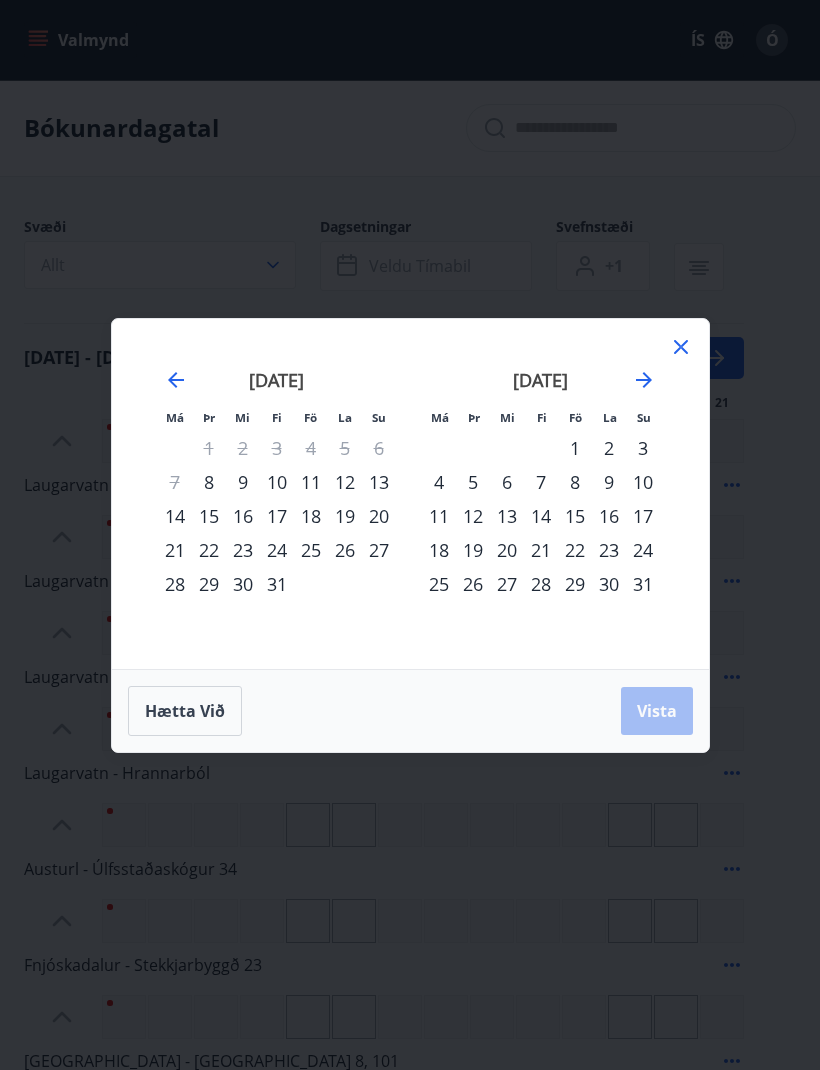 click on "25" at bounding box center [311, 550] 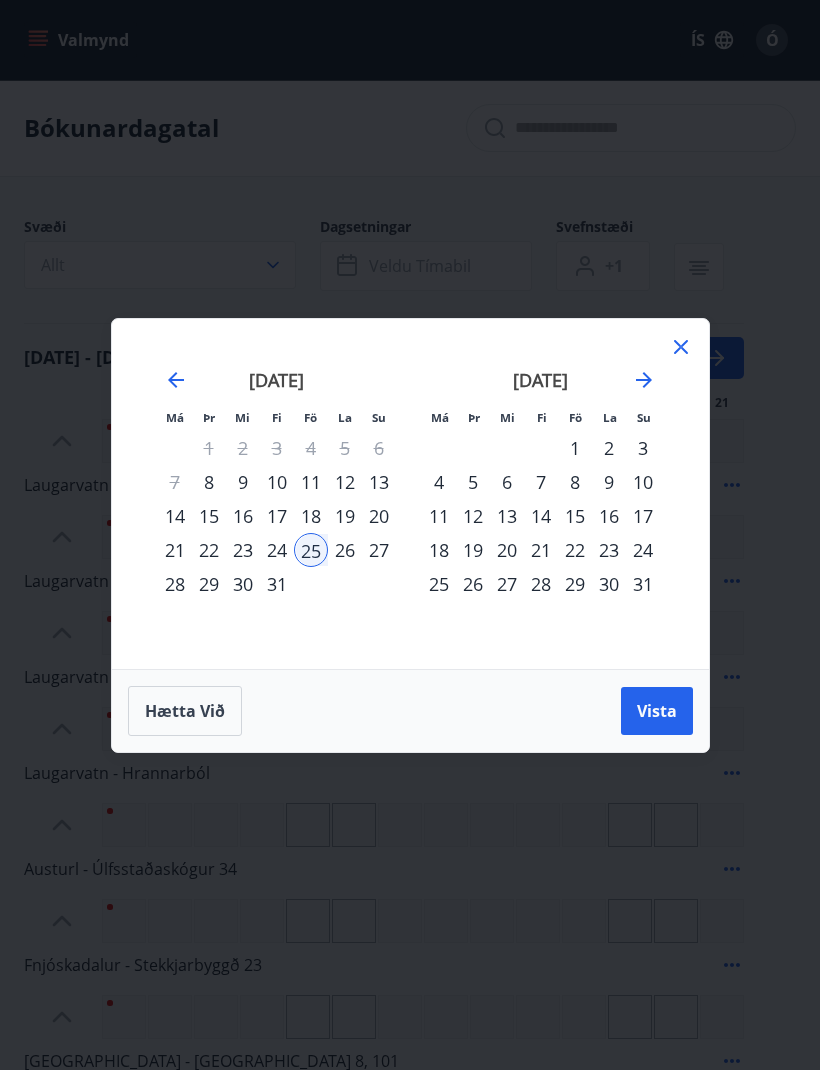 click on "31" at bounding box center [277, 584] 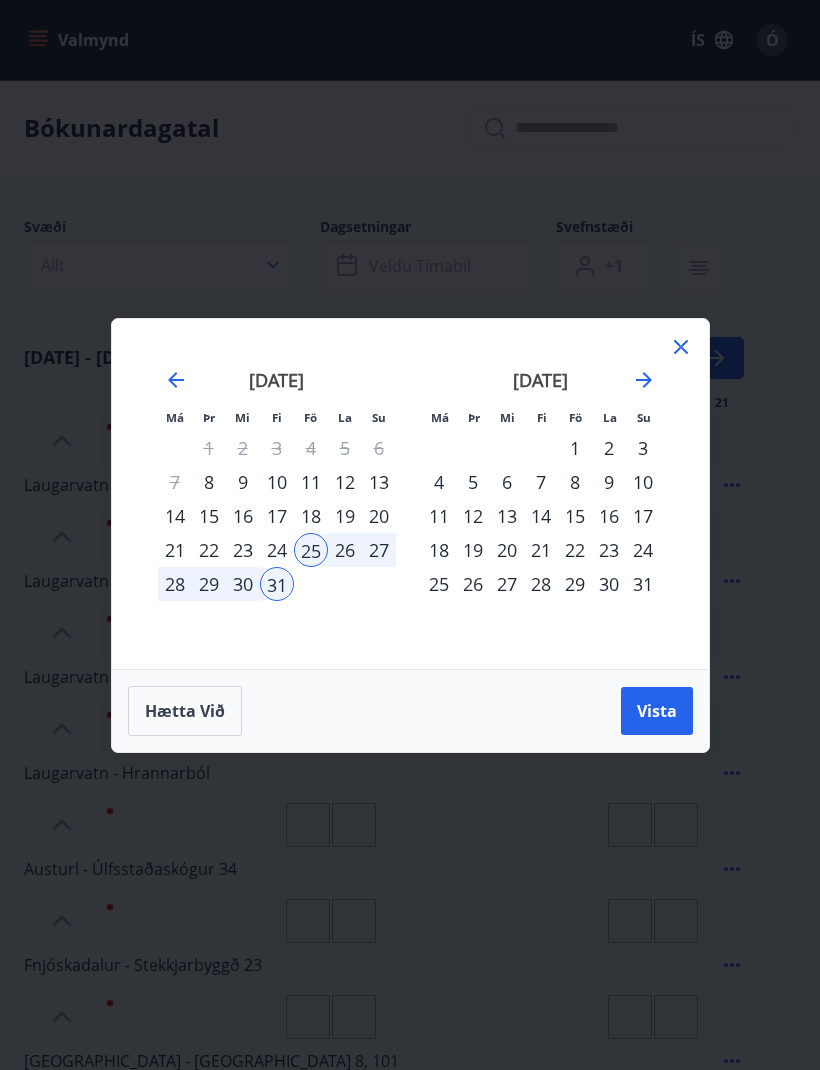 click on "Vista" at bounding box center [657, 711] 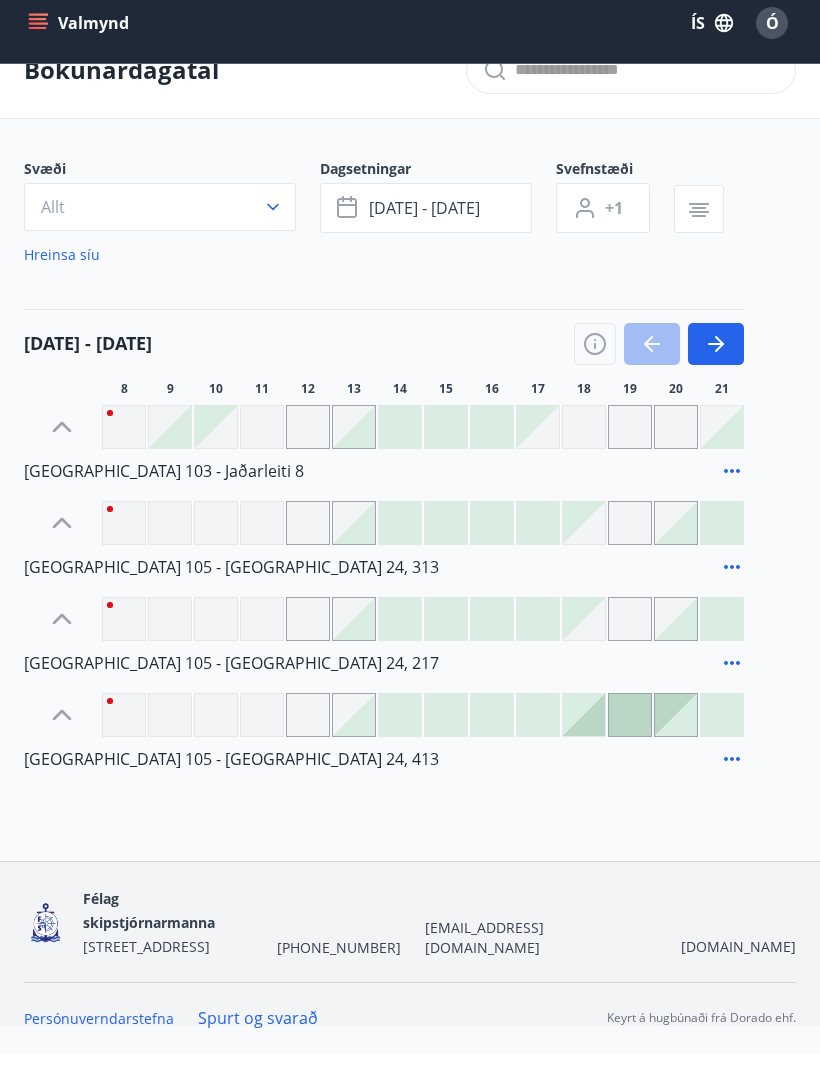 scroll, scrollTop: 0, scrollLeft: 0, axis: both 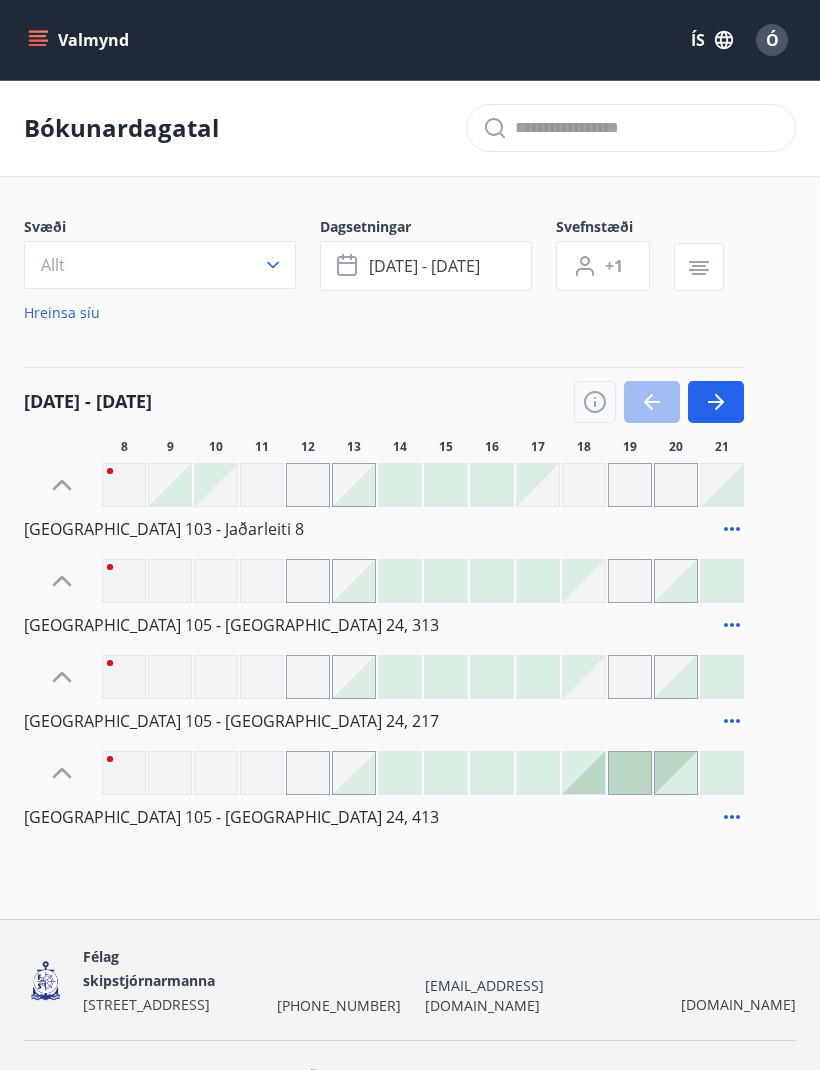 click 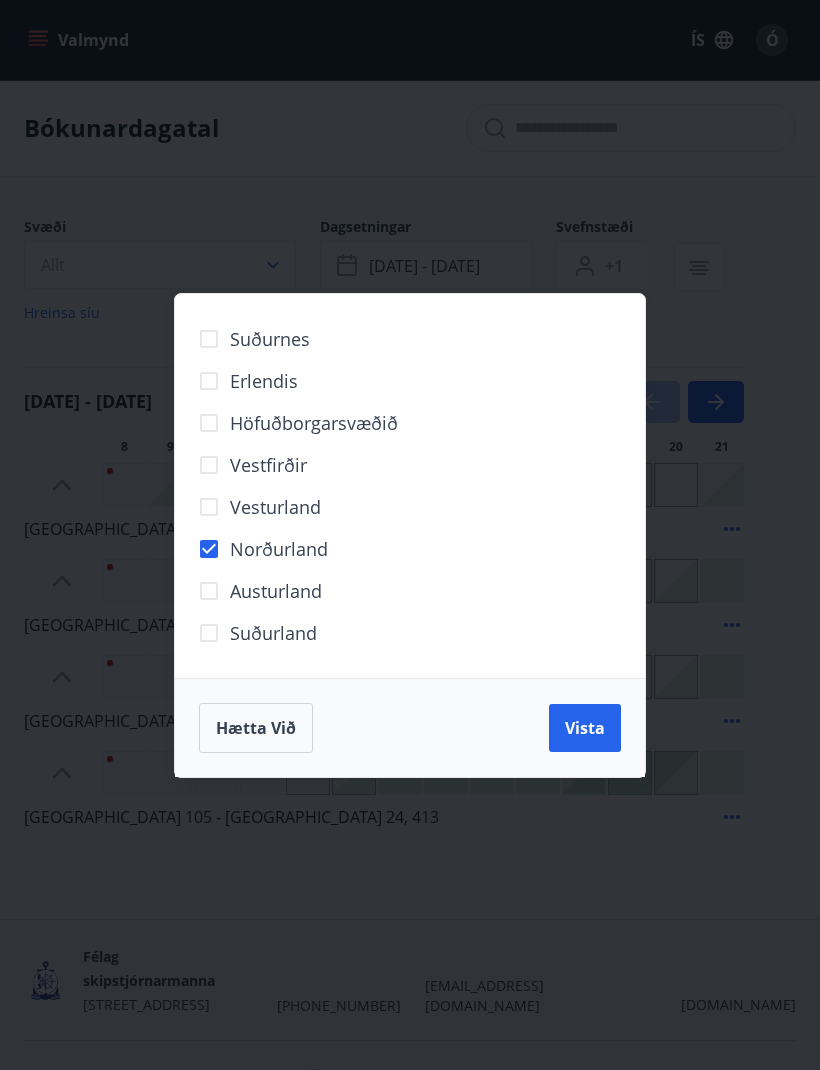 click on "Vista" at bounding box center [585, 728] 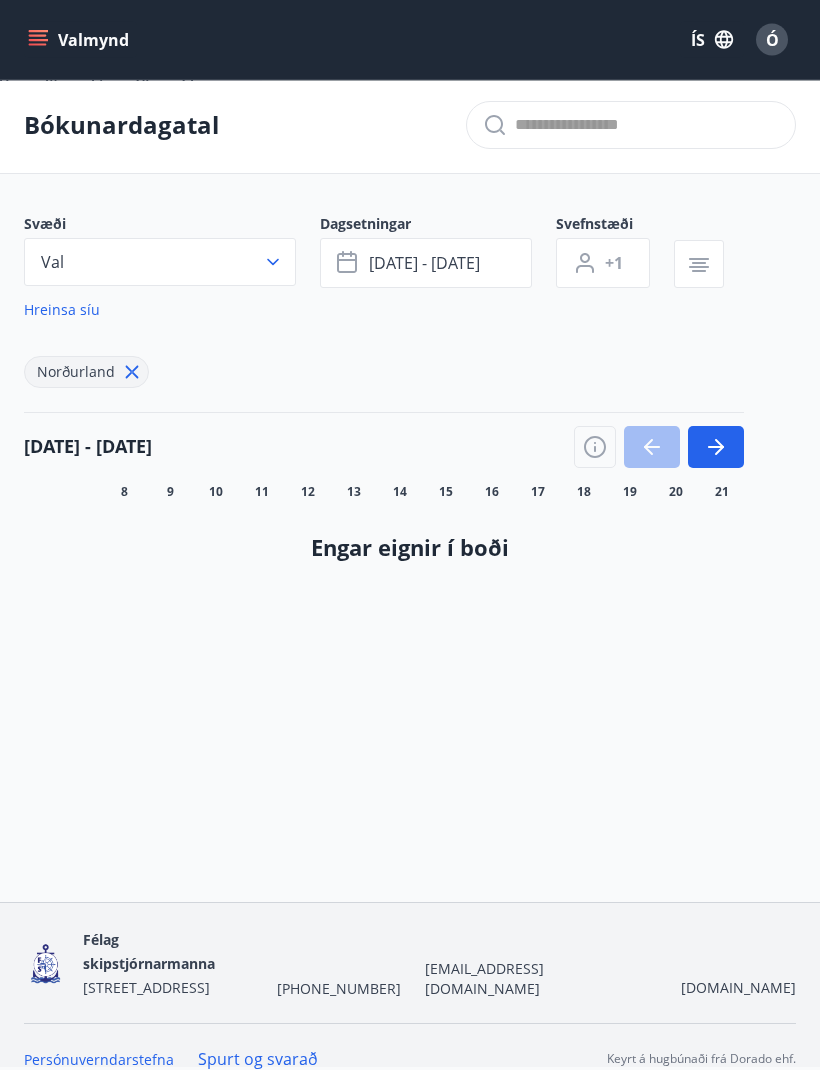 scroll, scrollTop: 0, scrollLeft: 0, axis: both 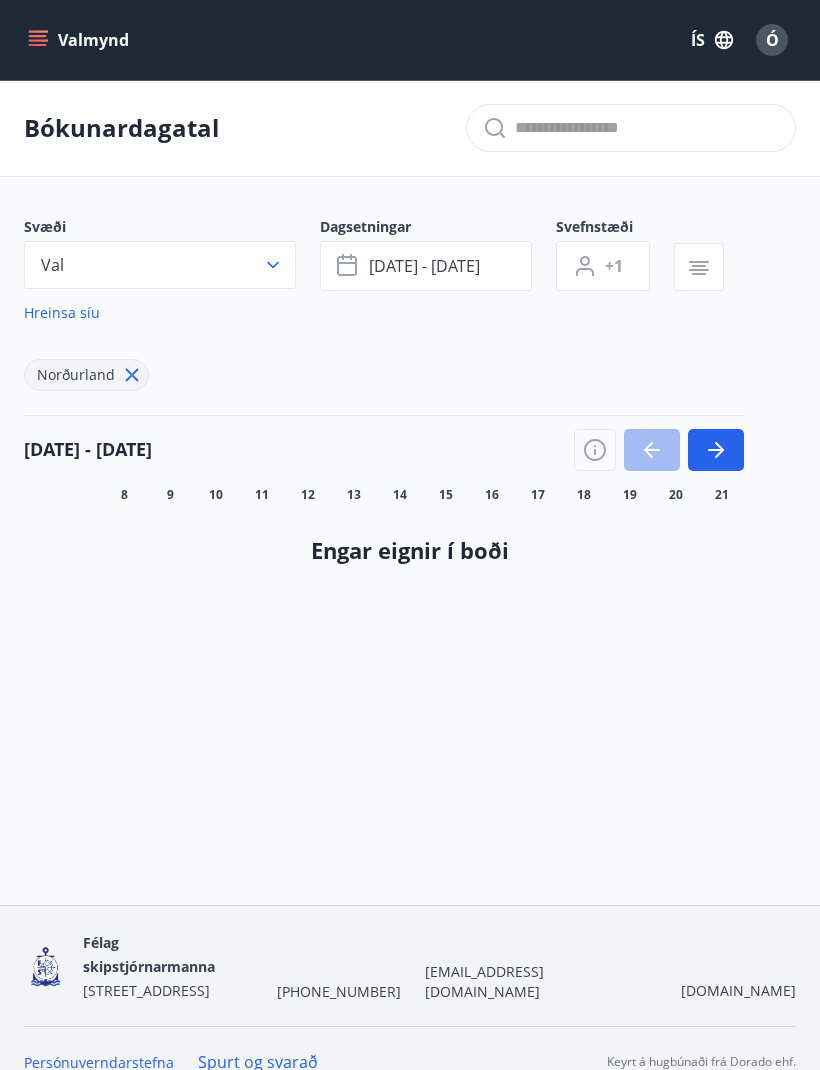 click on "júl 25 - júl 31" at bounding box center (426, 266) 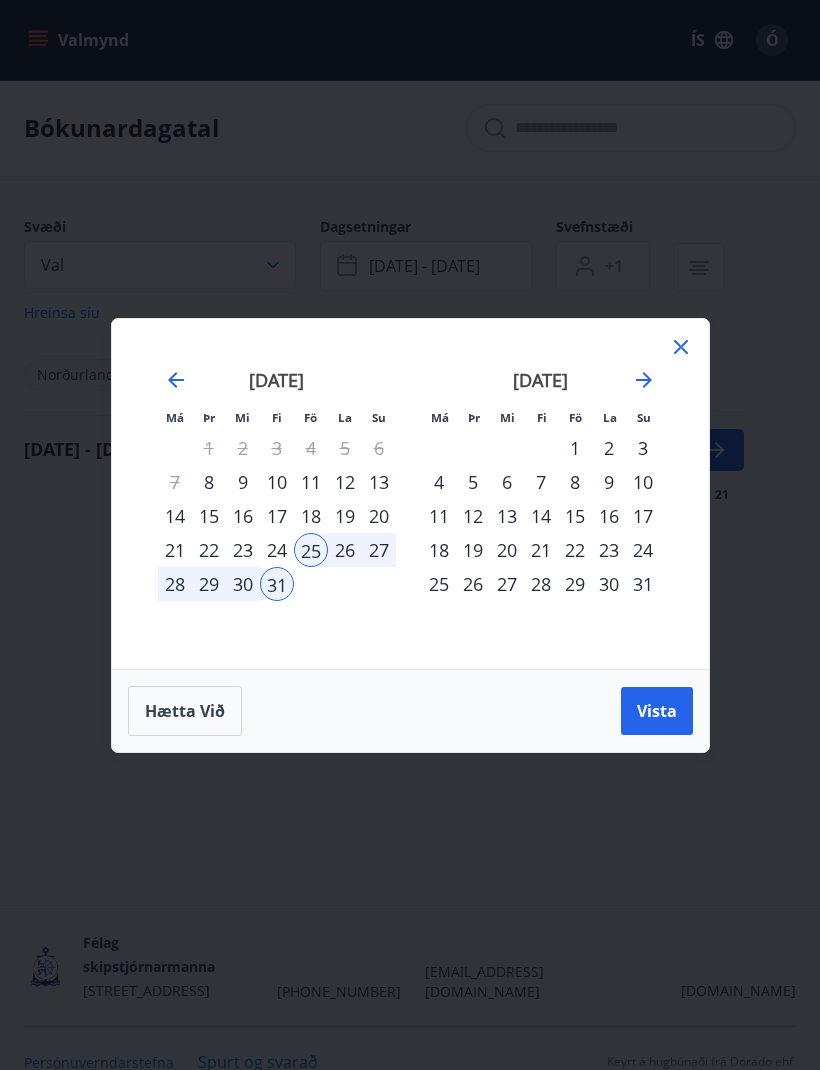 click on "25" at bounding box center [311, 550] 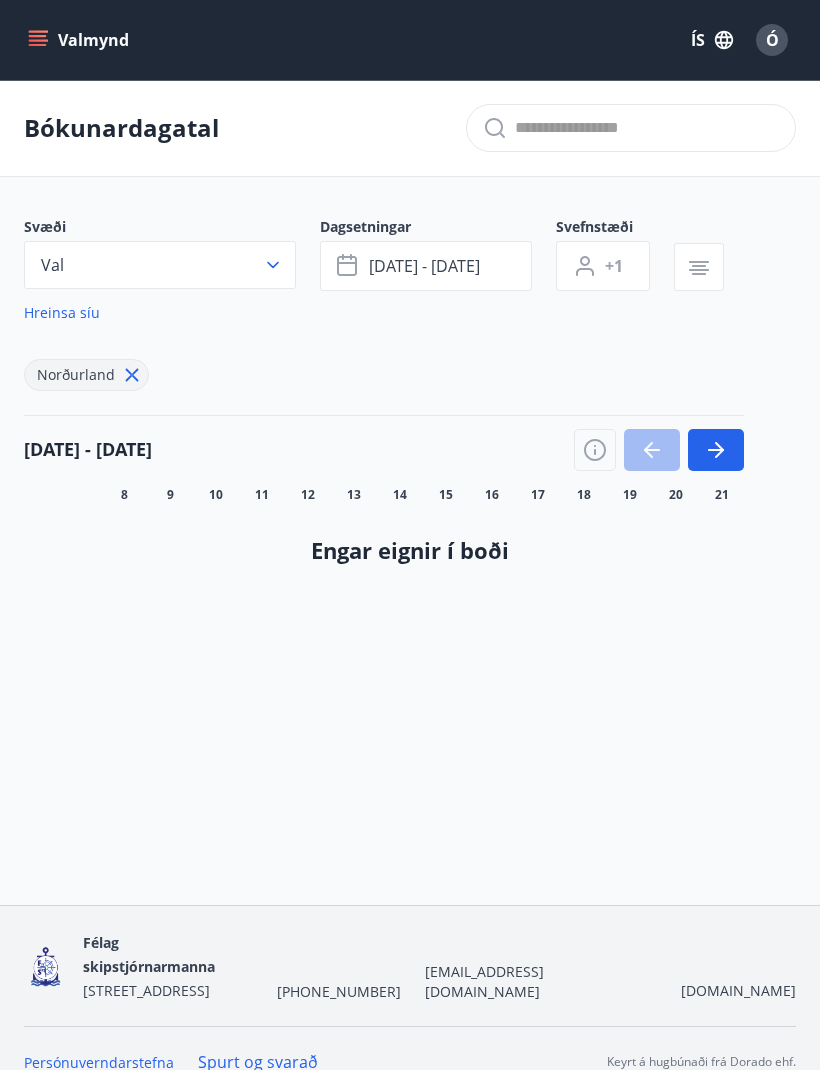 click on "Hreinsa síu" at bounding box center (62, 313) 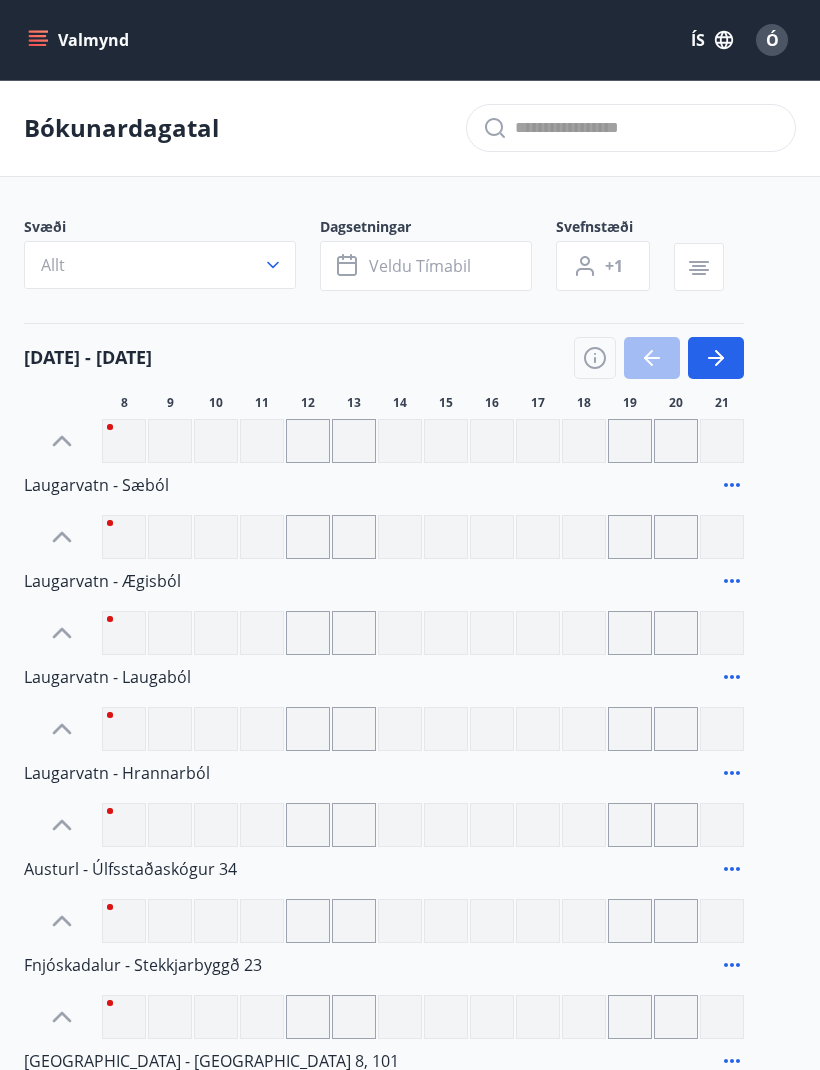 click 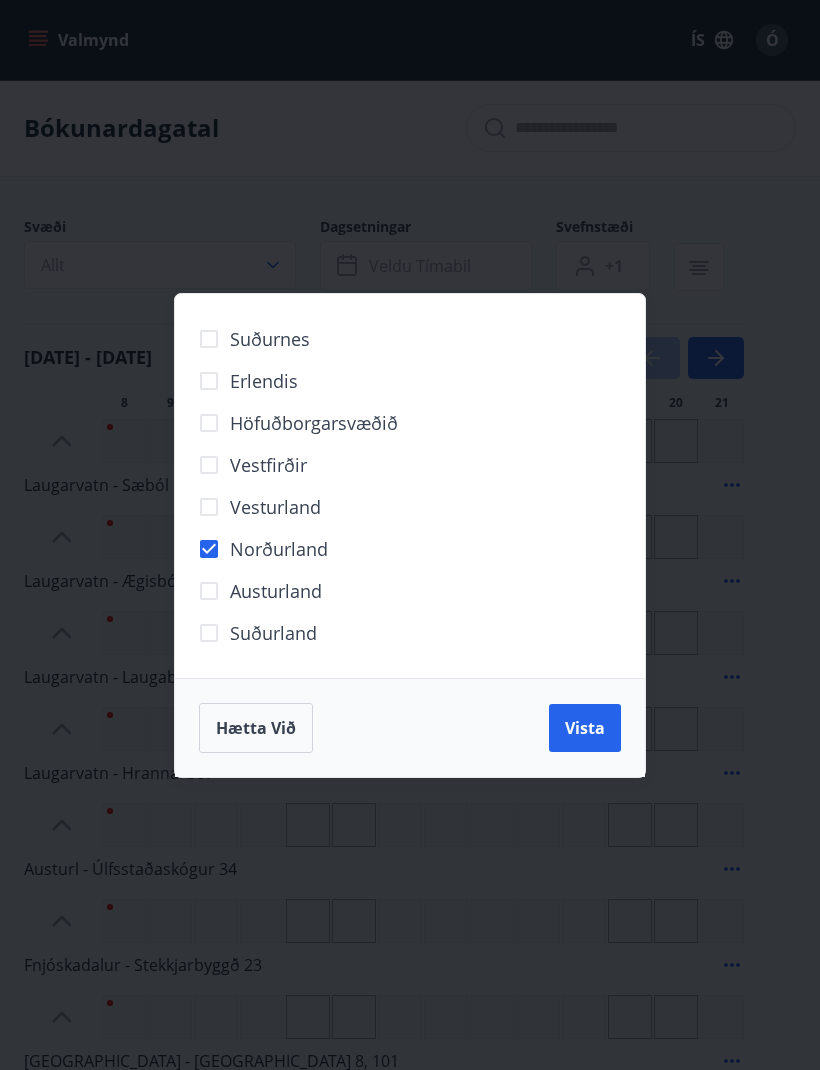 click on "Vista" at bounding box center (585, 728) 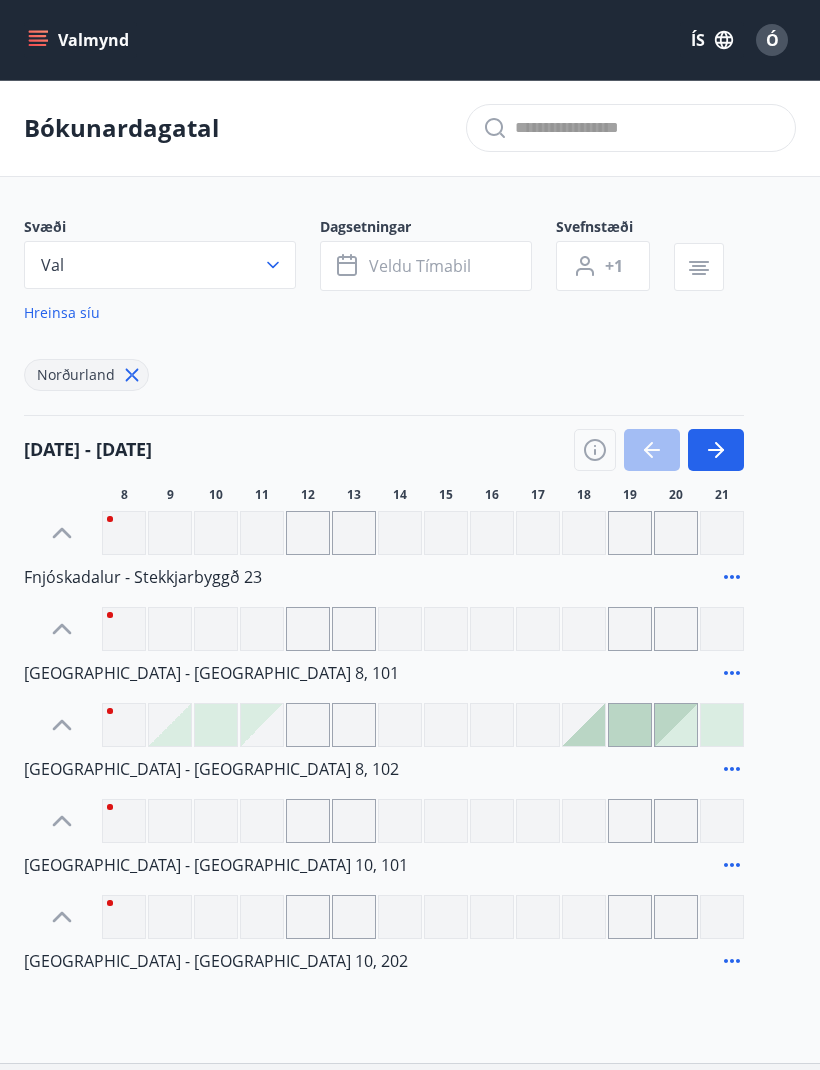 click on "Veldu tímabil" at bounding box center [420, 266] 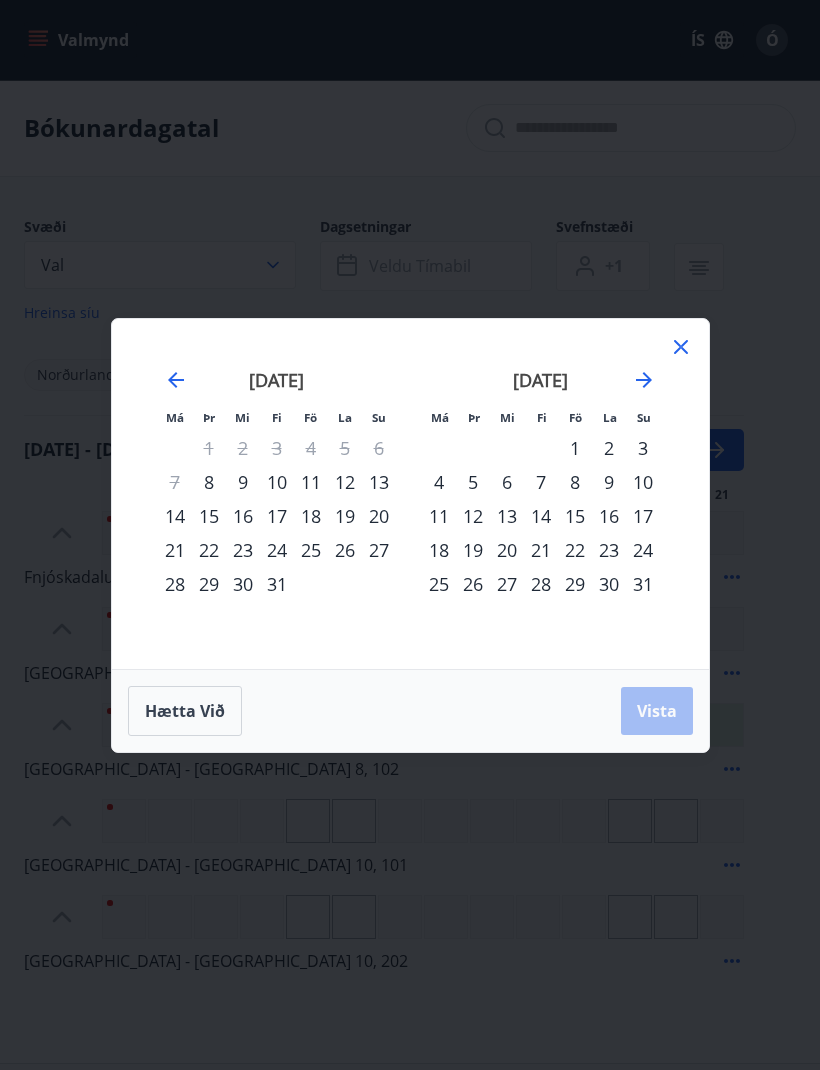 click on "25" at bounding box center [311, 550] 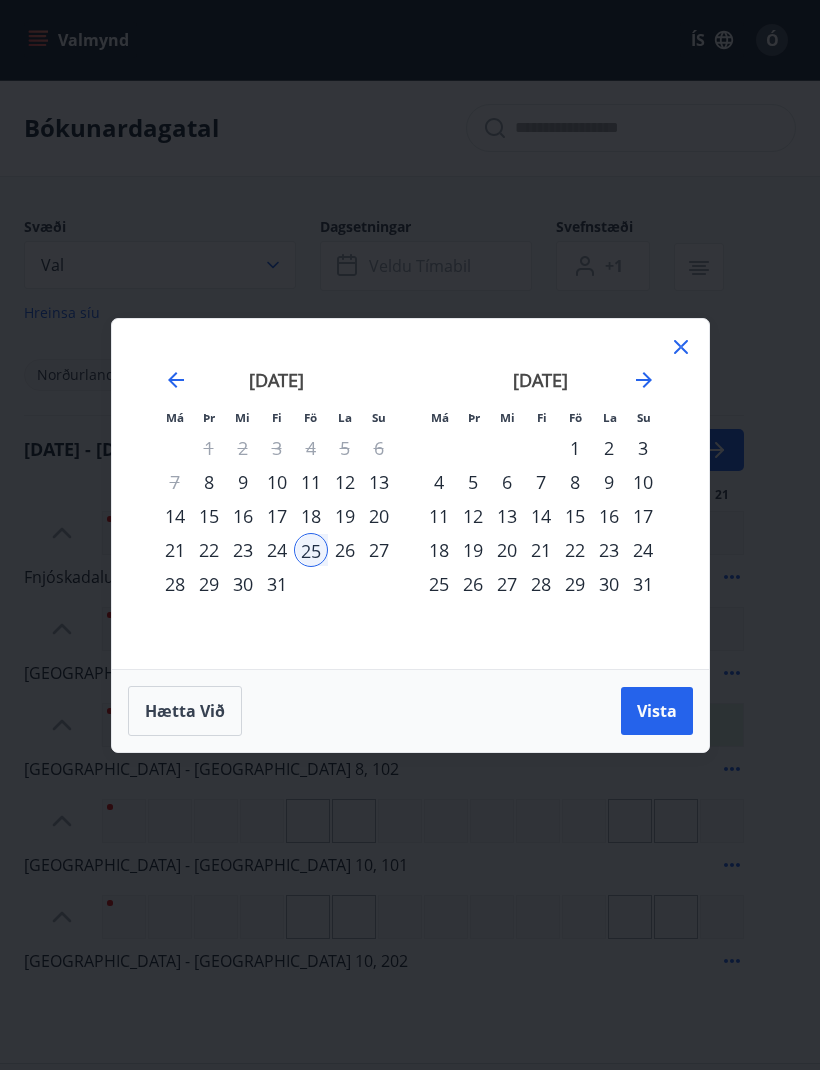 click on "31" at bounding box center (277, 584) 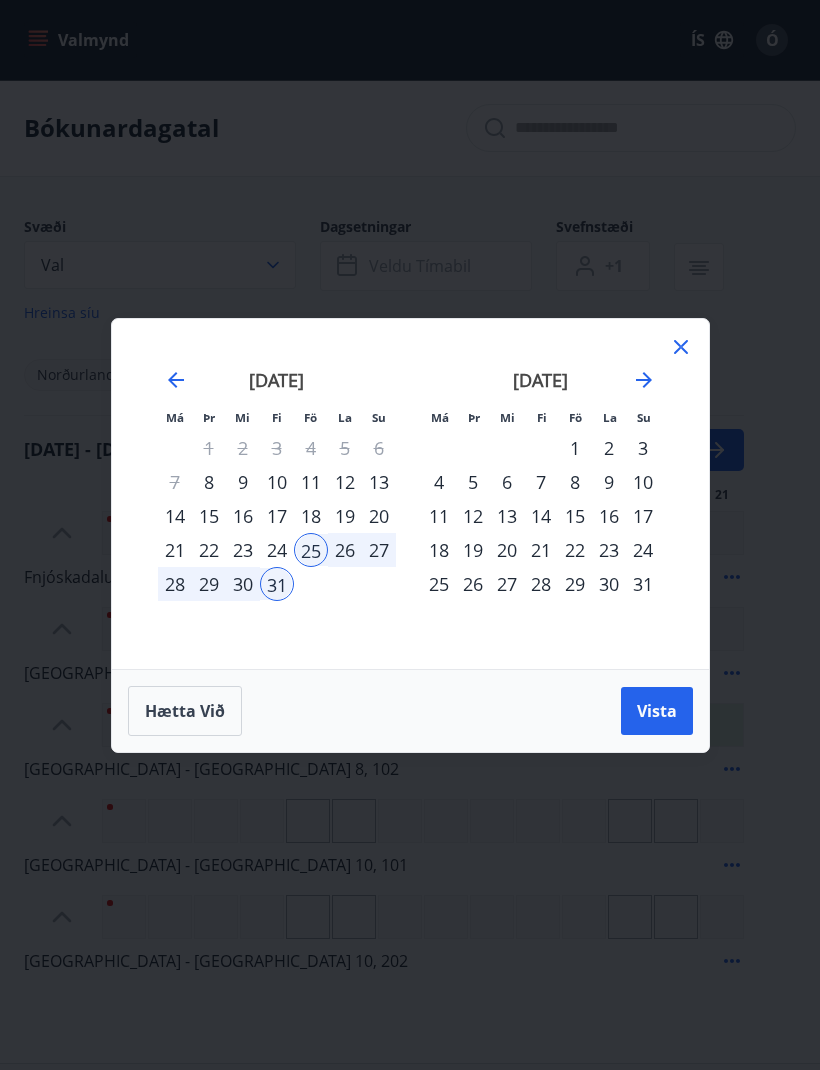 click on "Vista" at bounding box center [657, 711] 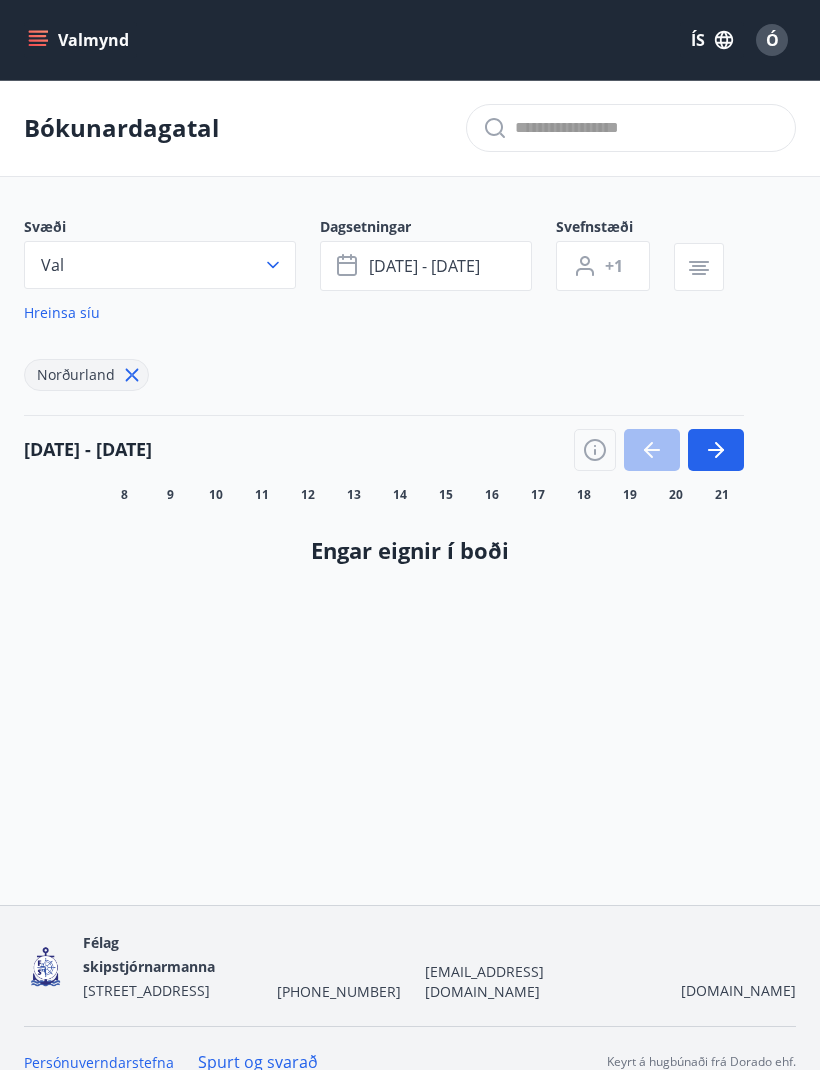 click 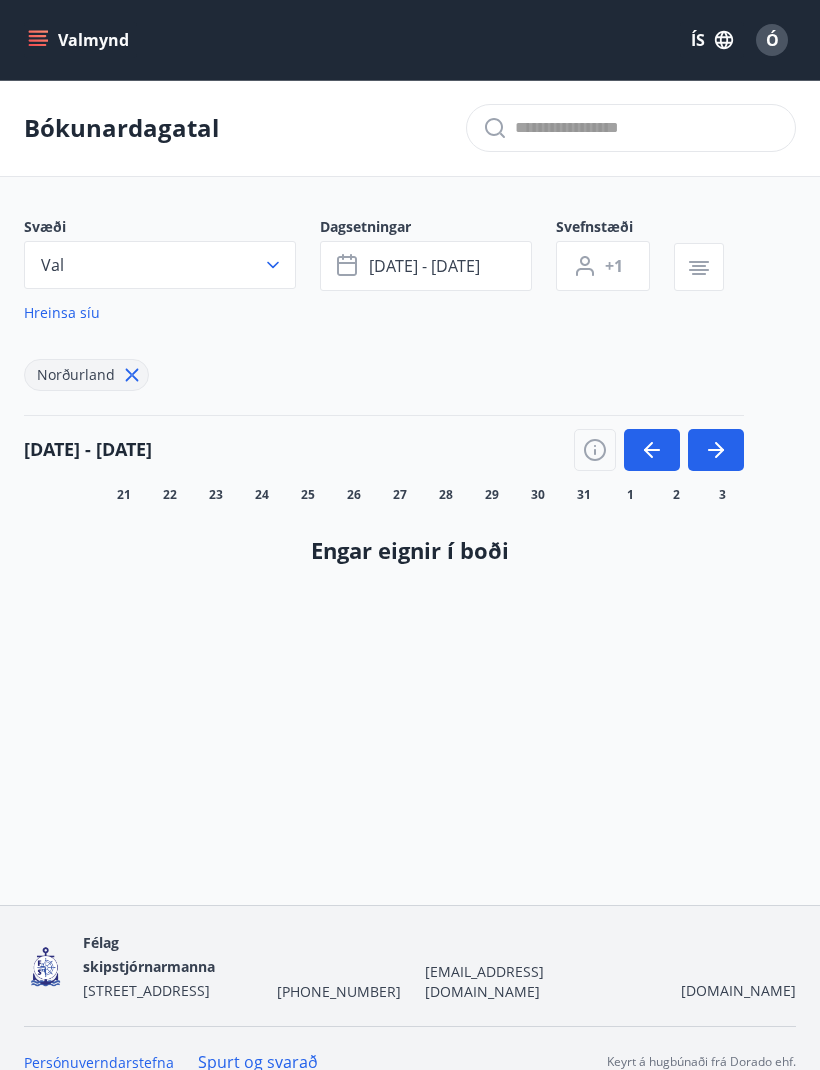 click 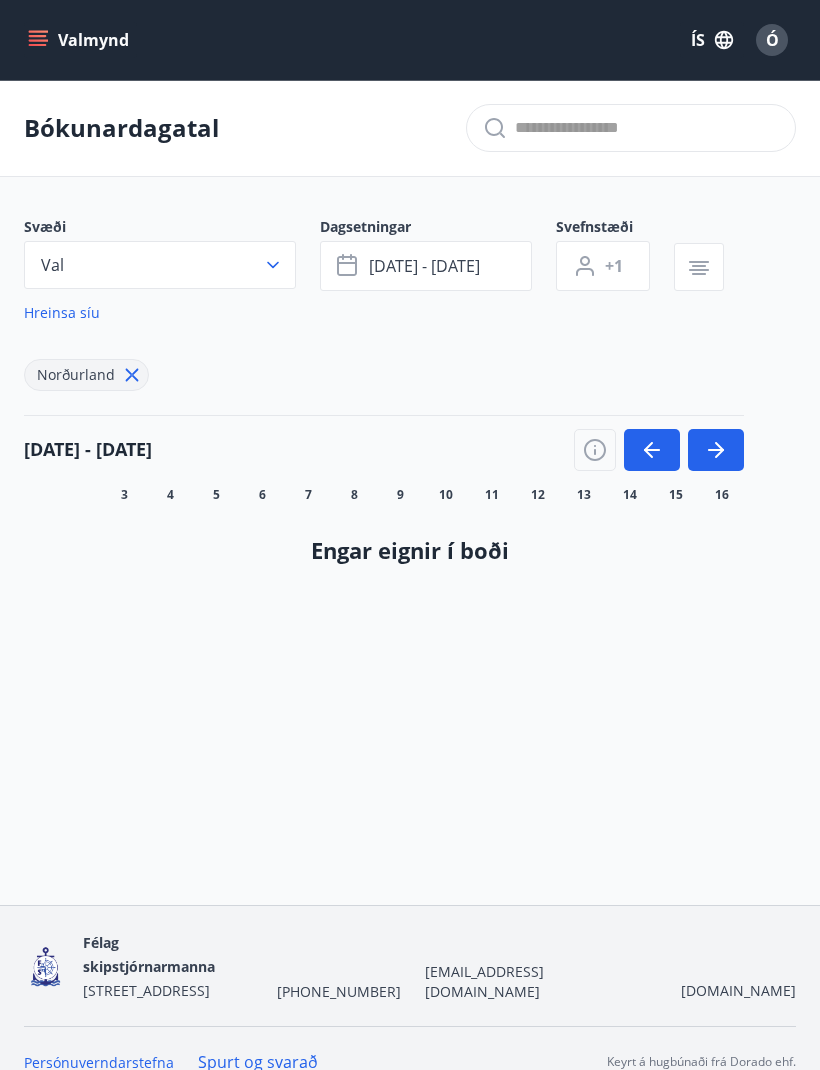 click 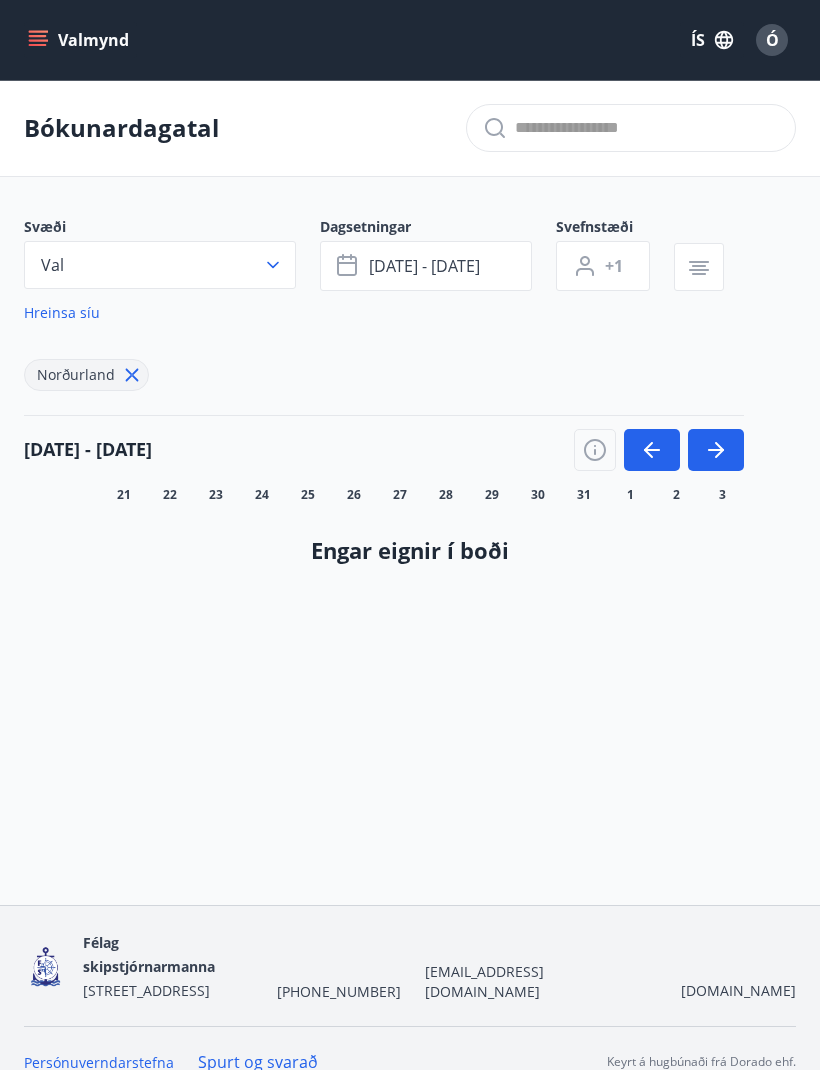 click on "25" at bounding box center [308, 495] 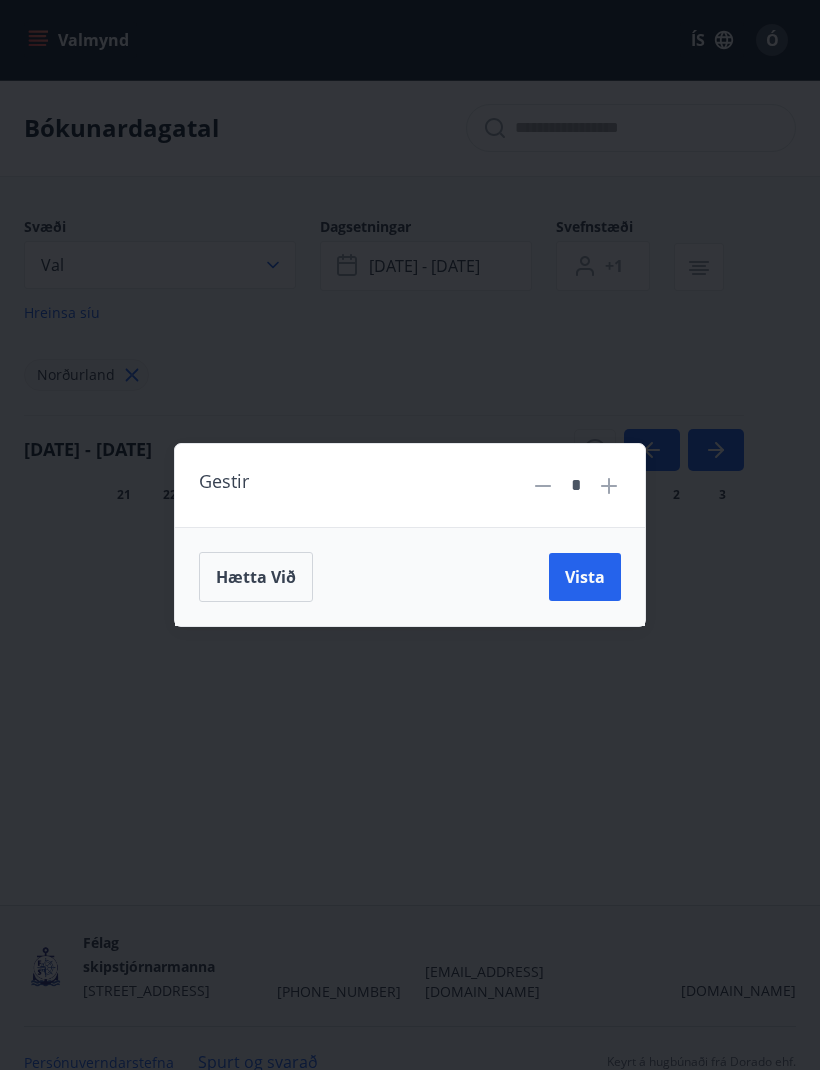 click 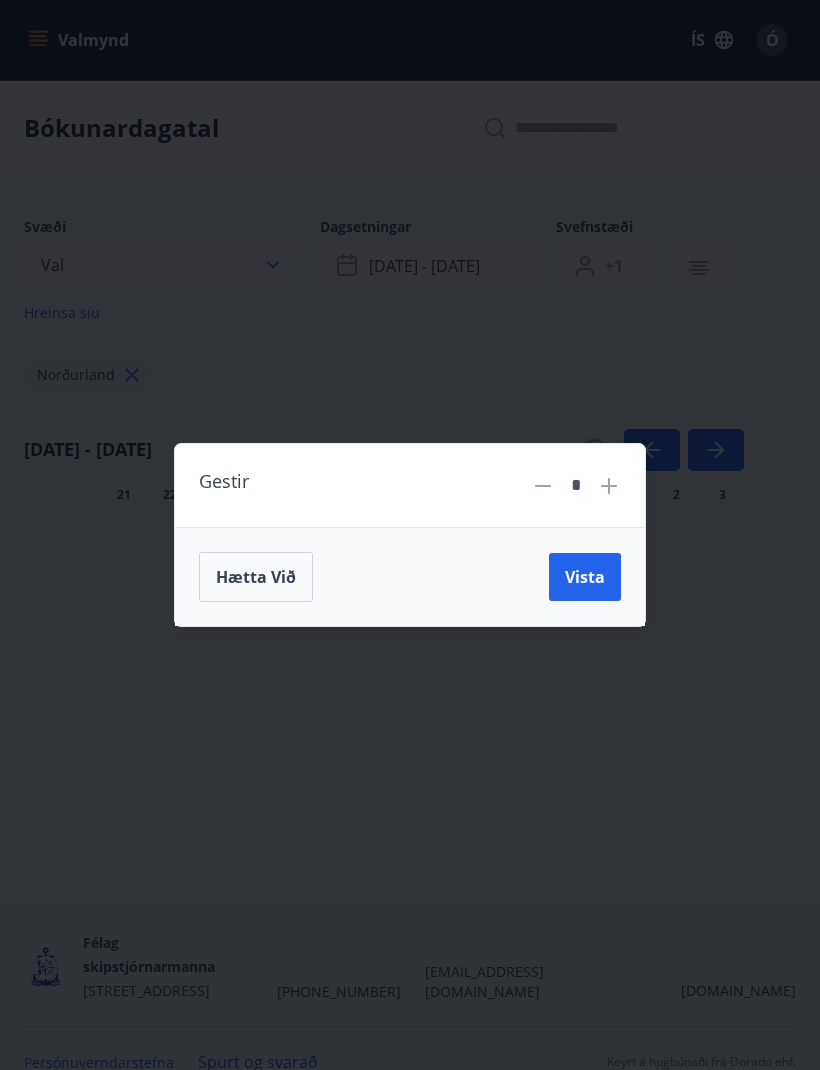 click 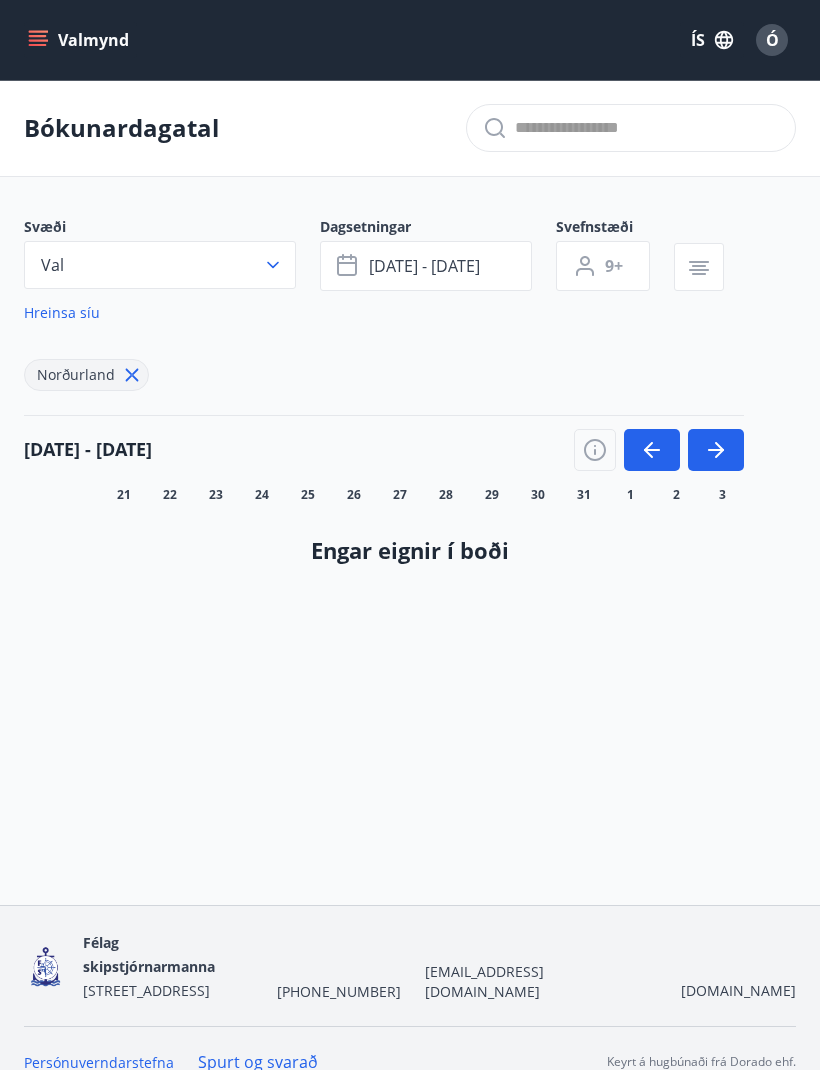 click 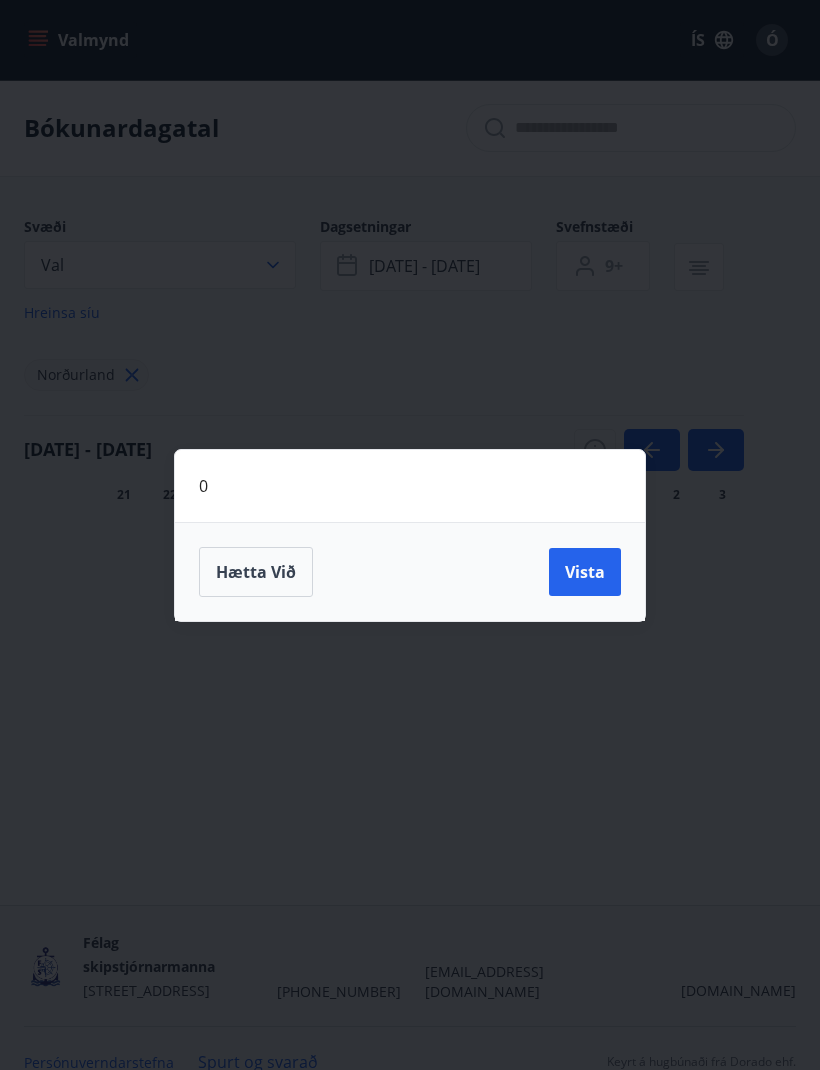 click on "Vista" at bounding box center (585, 572) 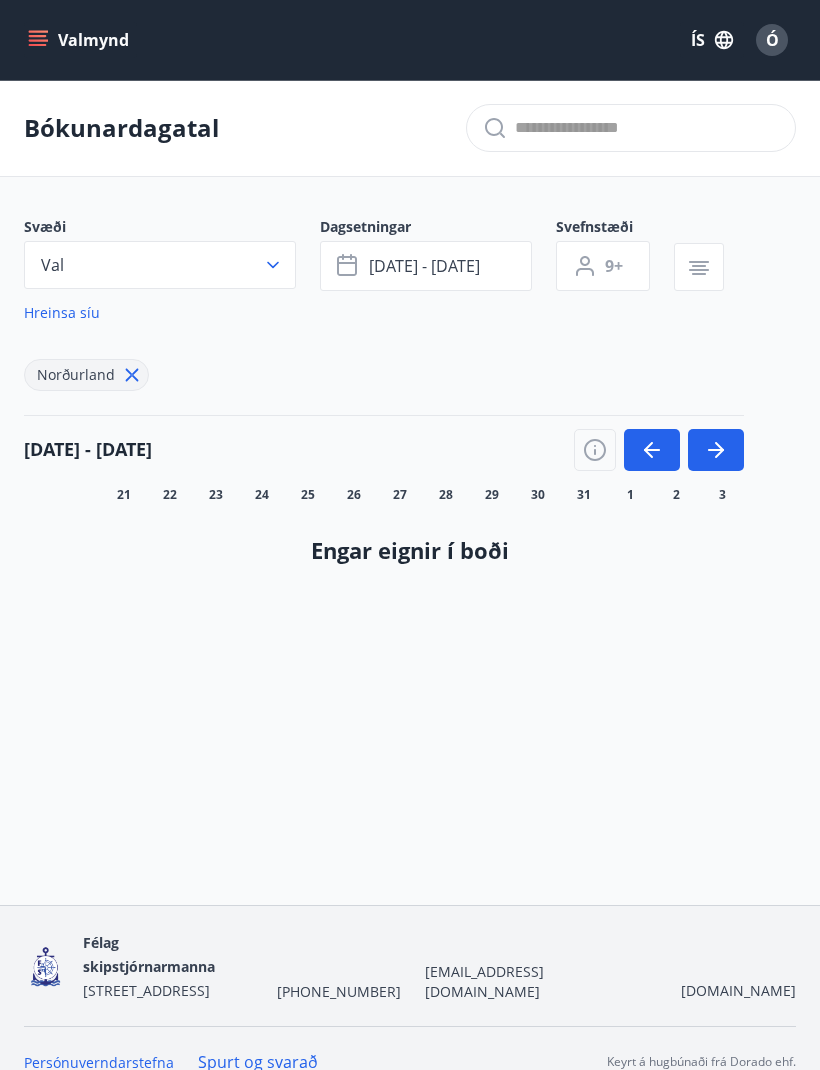 click on "9+" at bounding box center (614, 266) 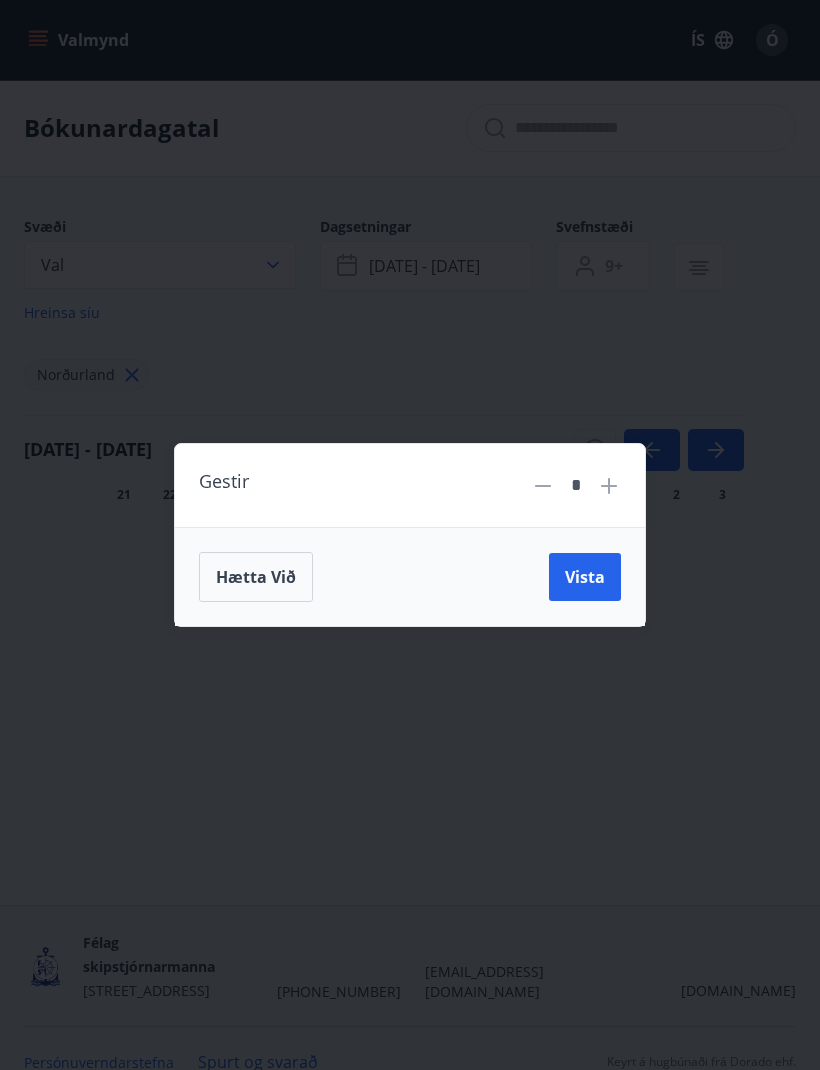 click 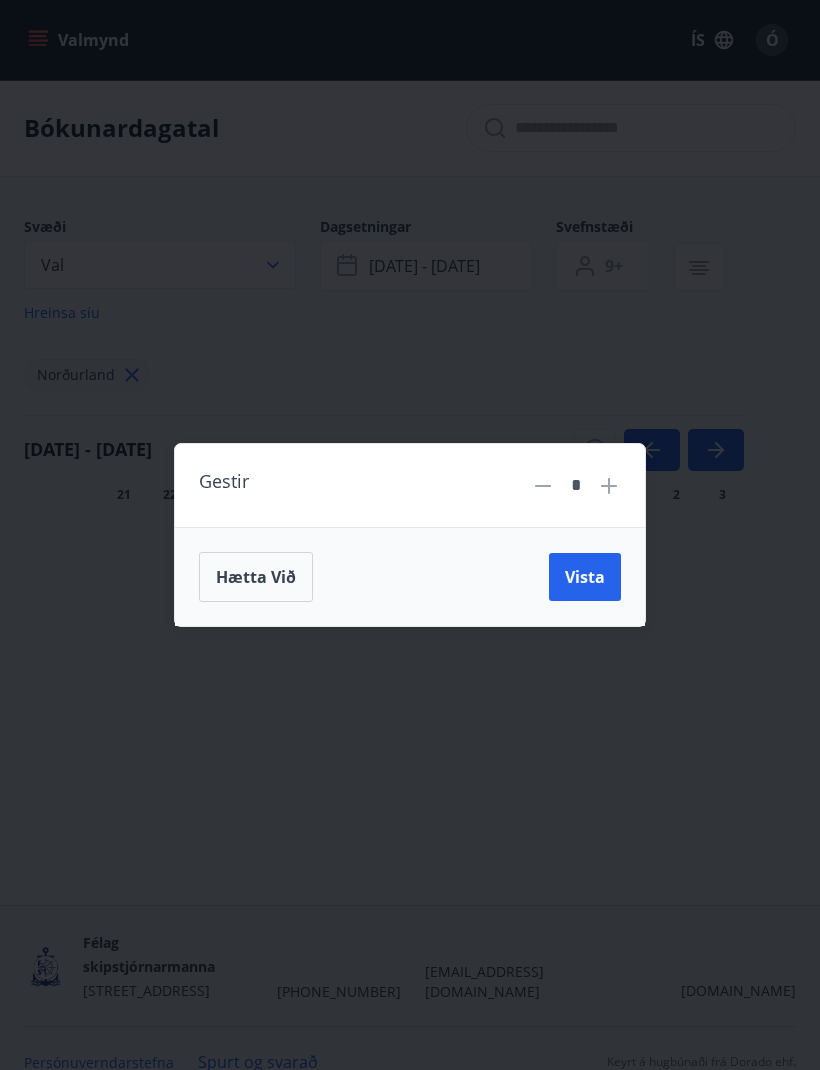 click on "Vista" at bounding box center [585, 577] 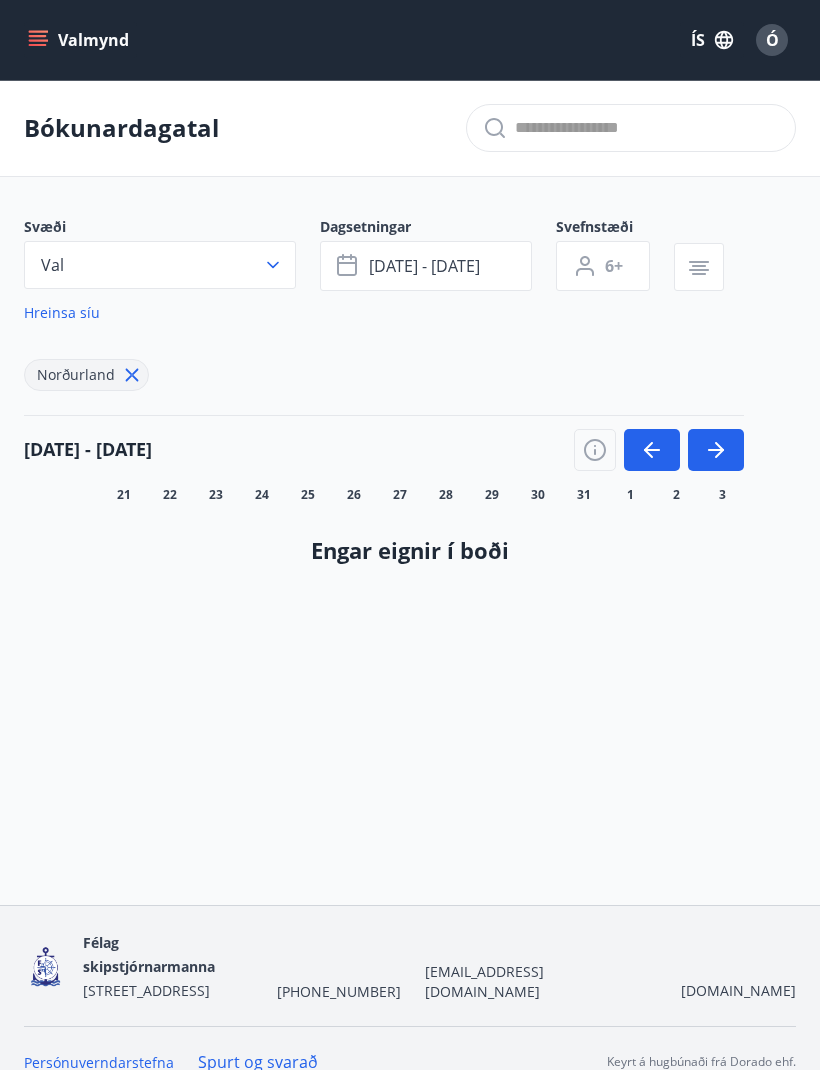 click on "Engar eignir í boði" at bounding box center (410, 550) 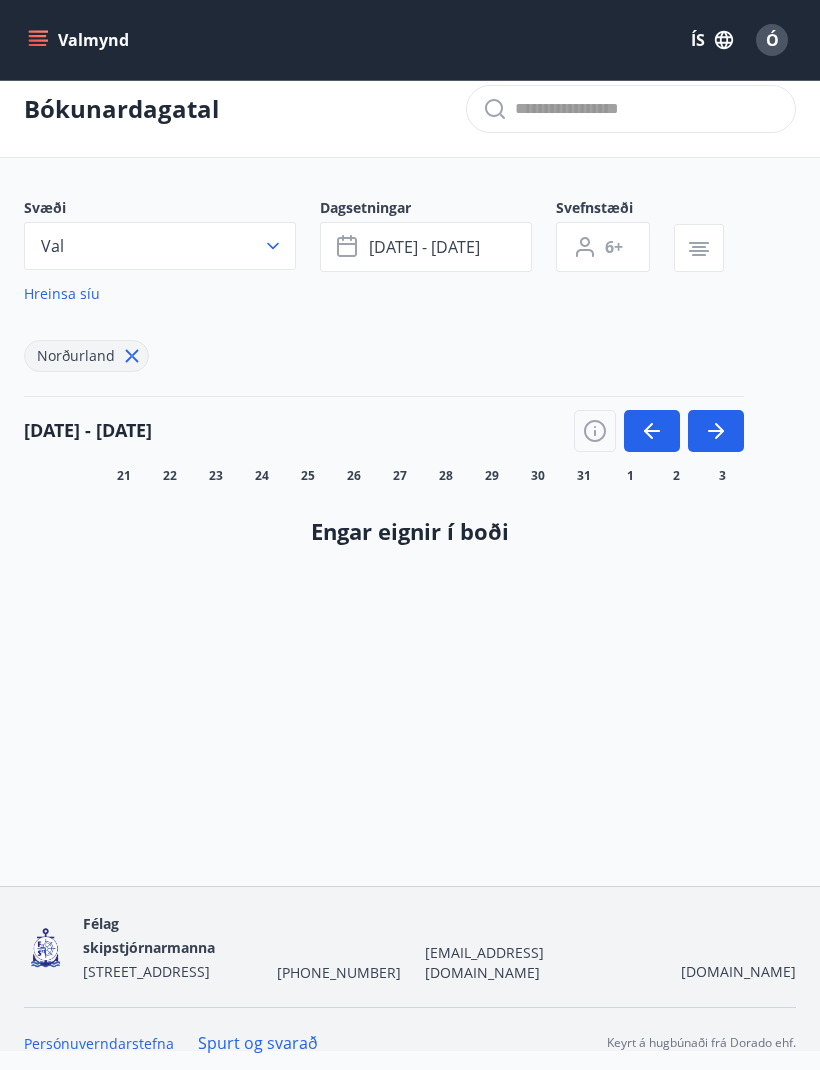 scroll, scrollTop: 0, scrollLeft: 0, axis: both 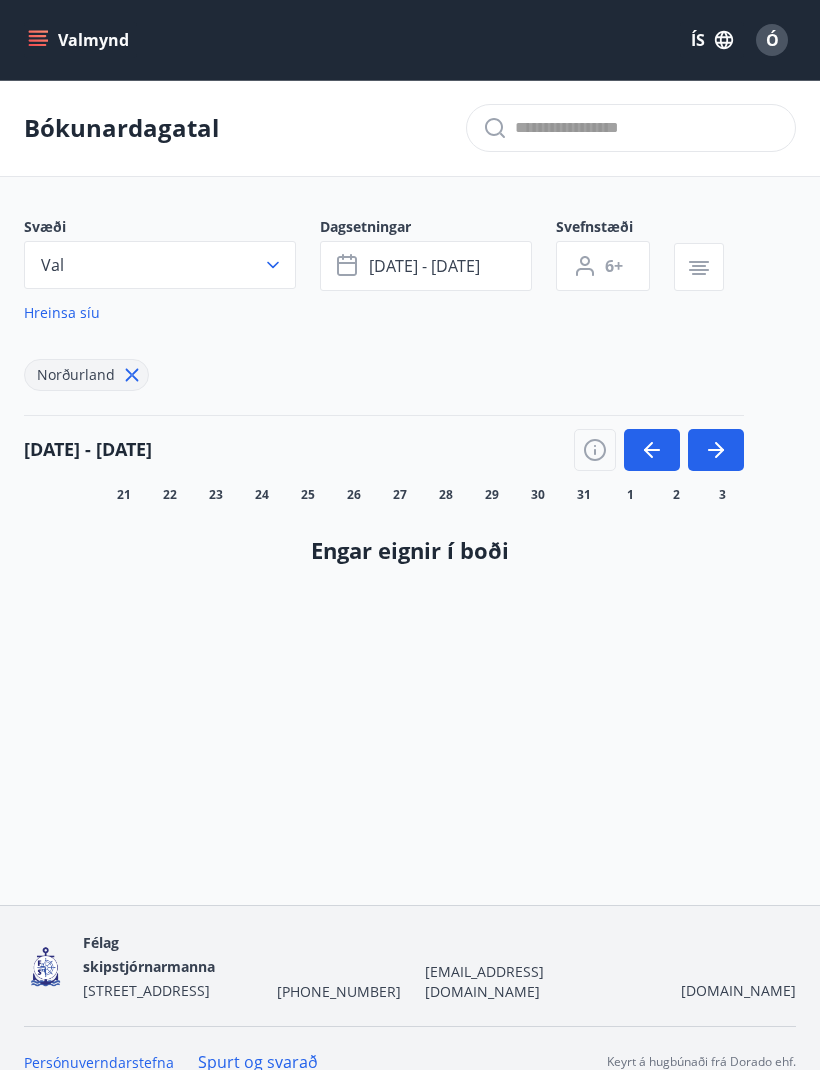 click on "Val" at bounding box center (160, 265) 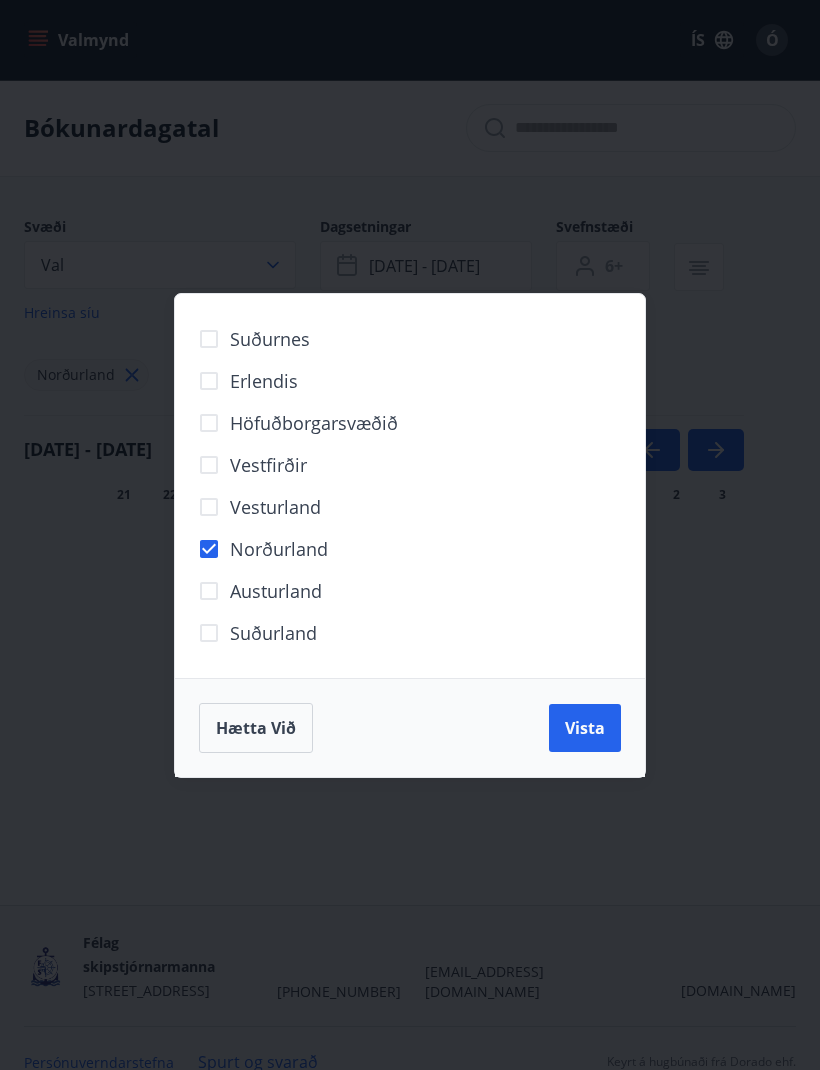 click on "Vista" at bounding box center (585, 728) 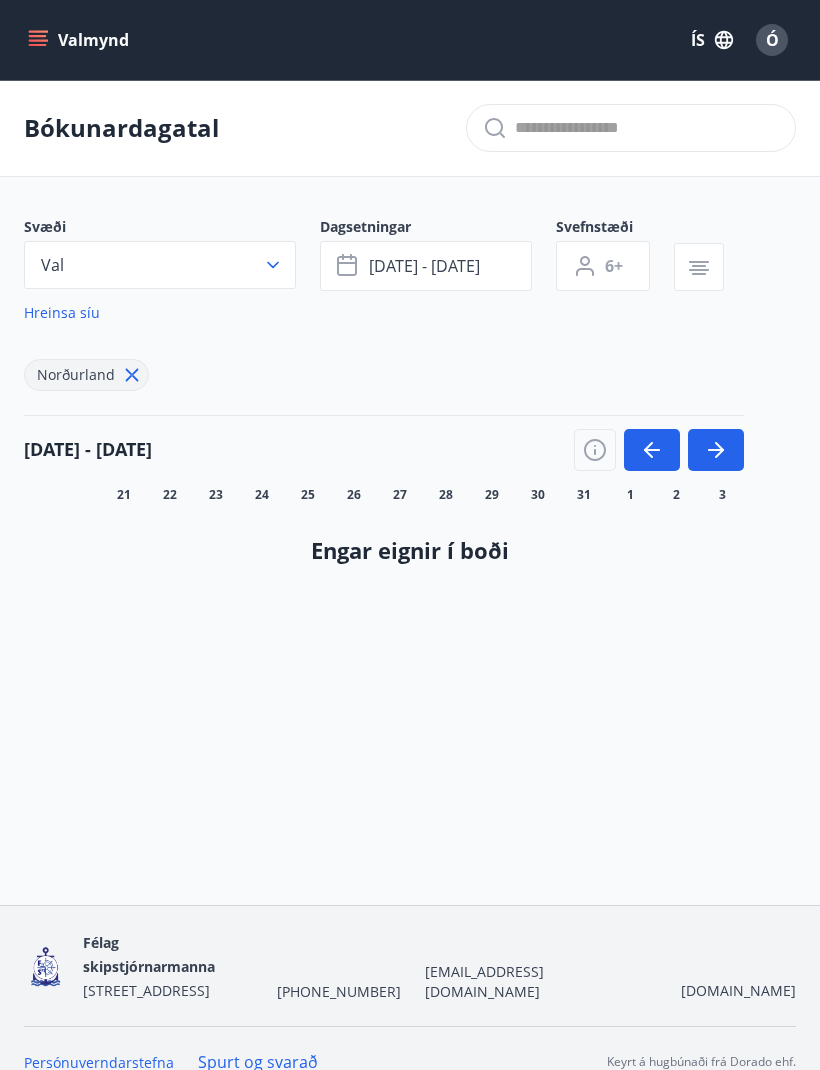 scroll, scrollTop: 2, scrollLeft: 0, axis: vertical 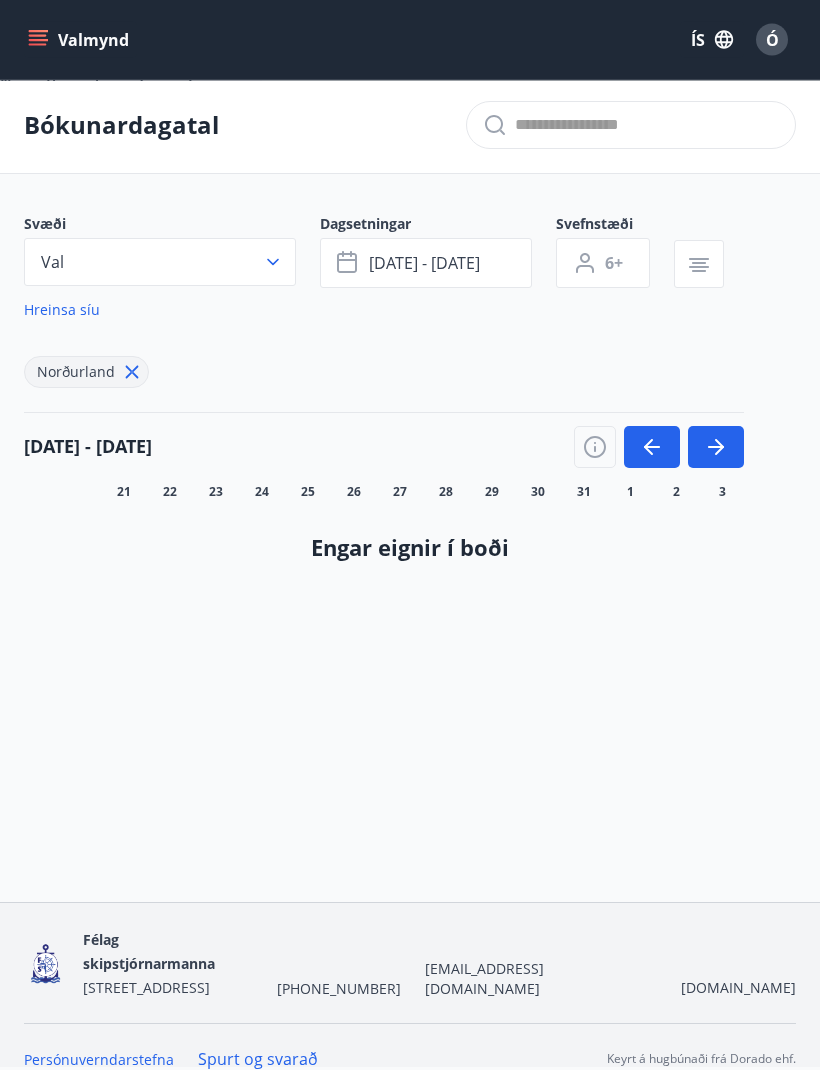click on "25" at bounding box center [308, 493] 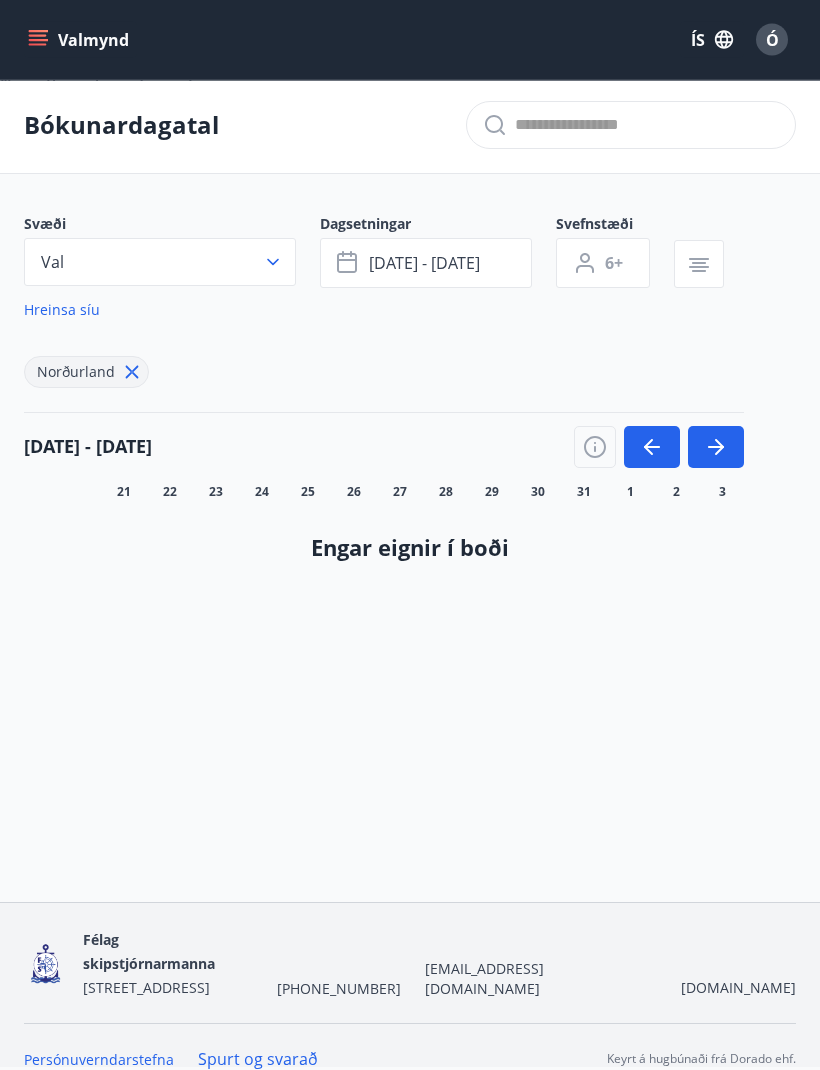 click 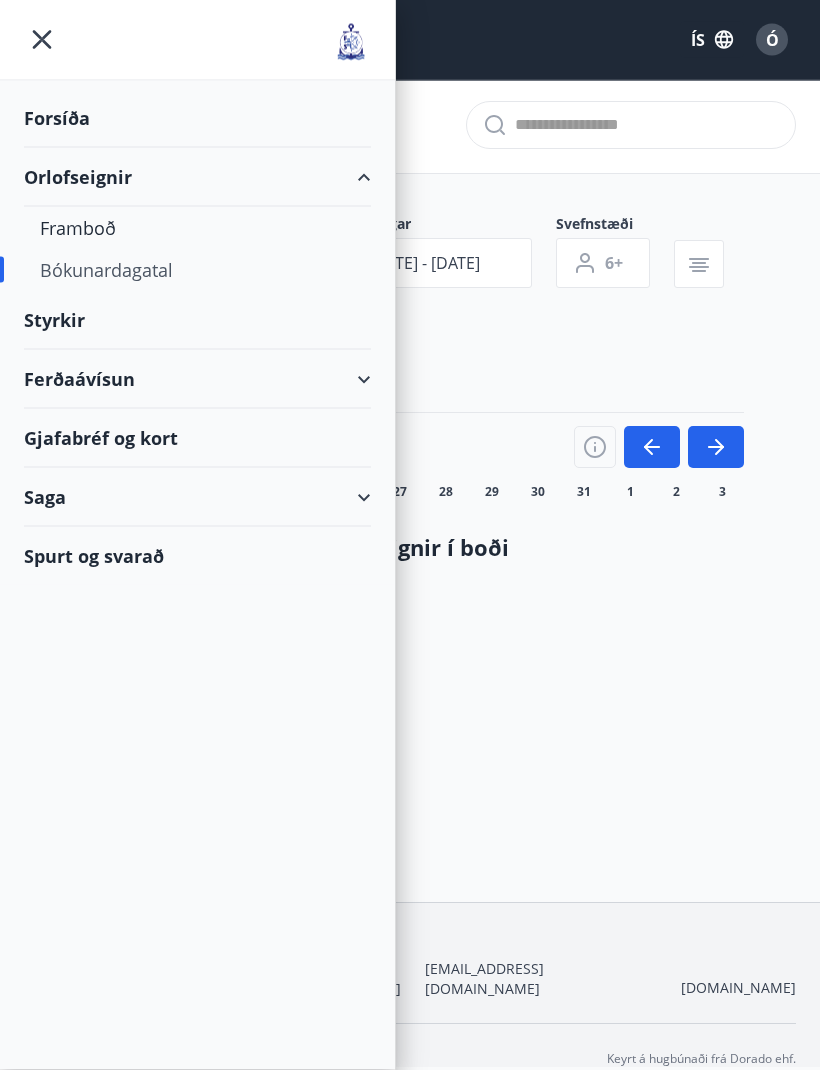 scroll, scrollTop: 2, scrollLeft: 0, axis: vertical 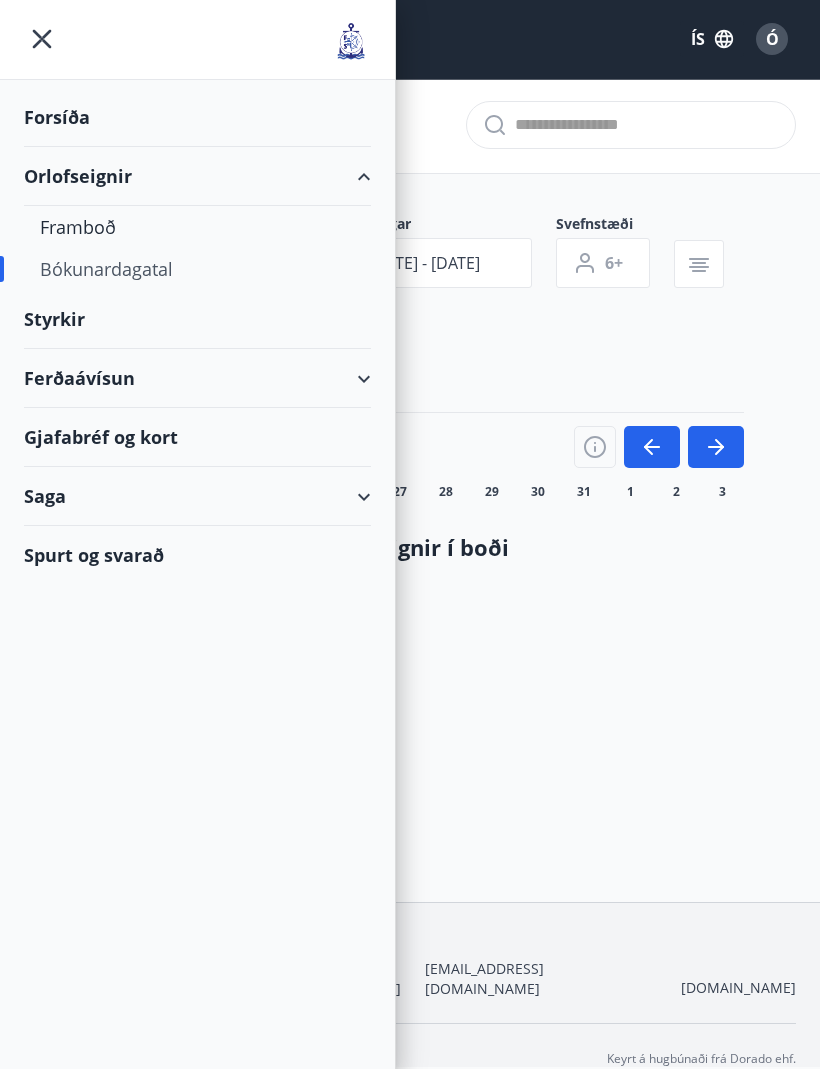 click on "Framboð" at bounding box center [197, 228] 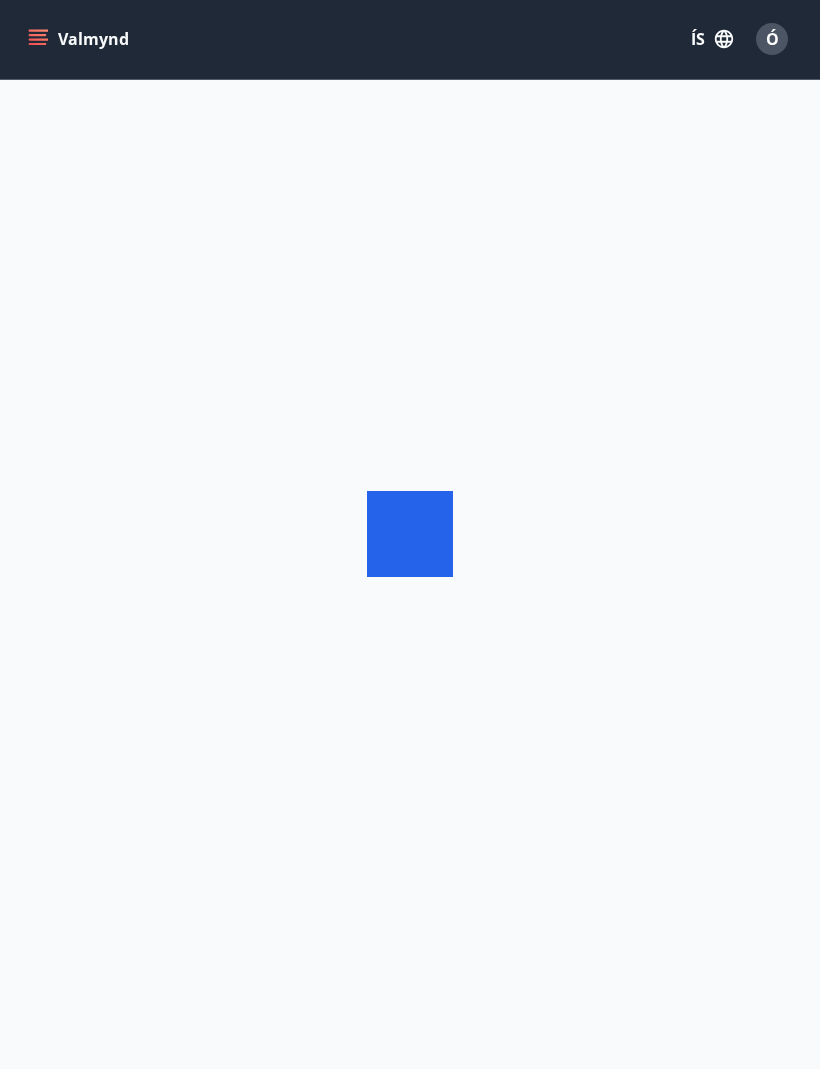 scroll, scrollTop: 1, scrollLeft: 0, axis: vertical 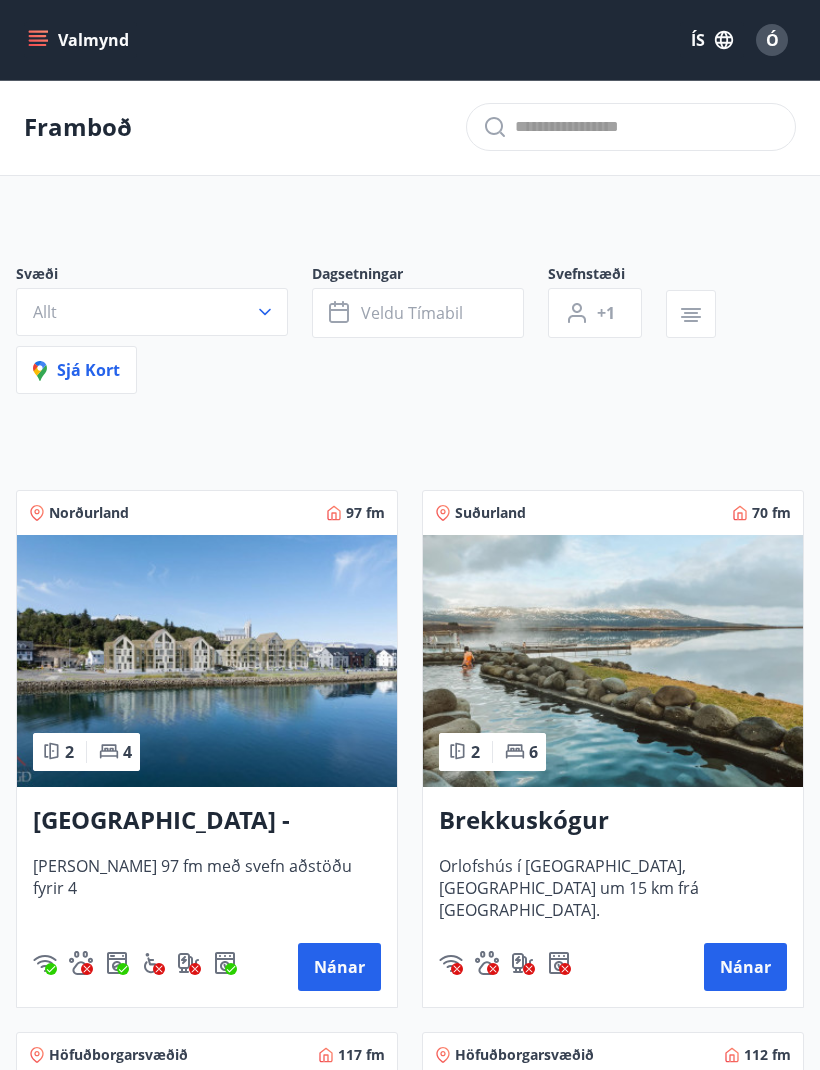 click on "Veldu tímabil" at bounding box center [412, 313] 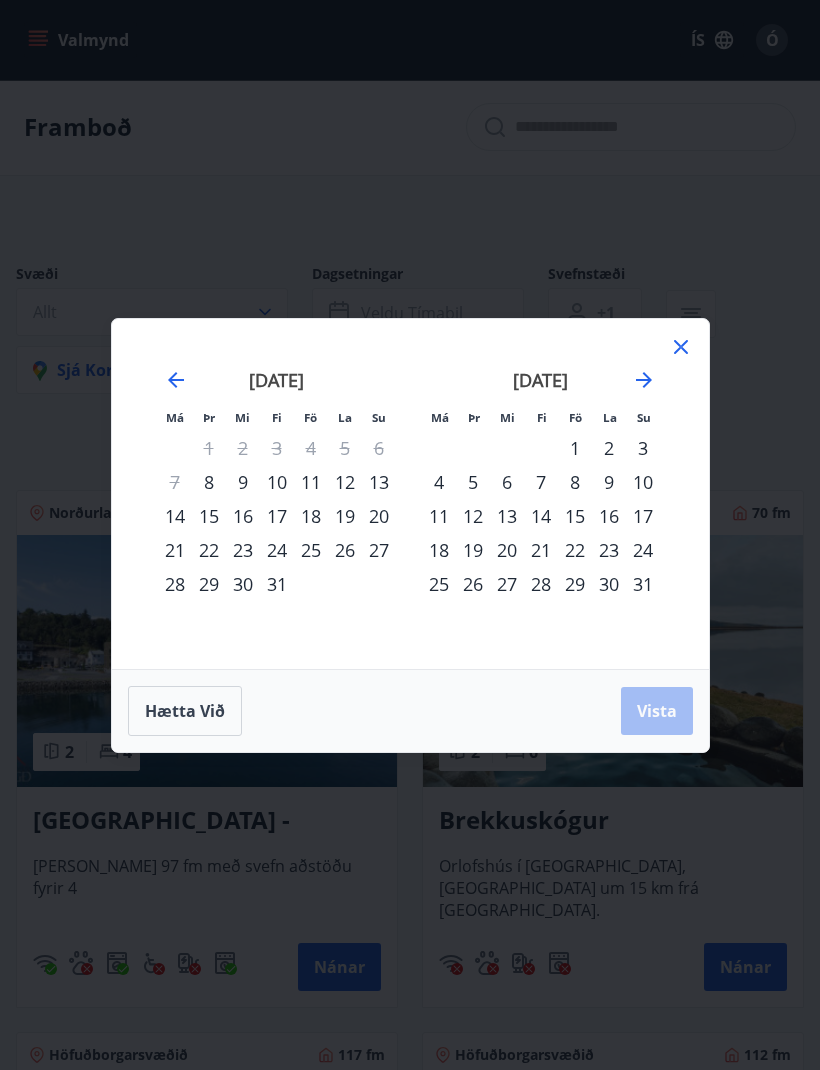 click on "25" at bounding box center [311, 550] 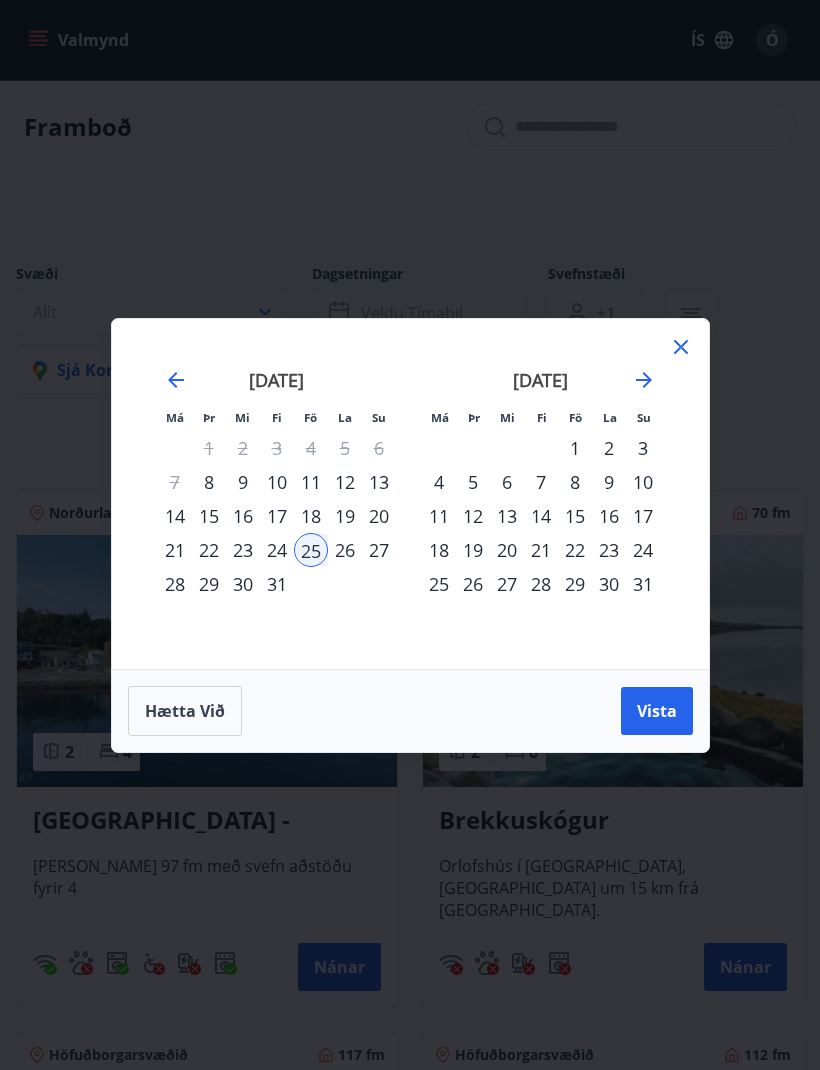 click on "31" at bounding box center [277, 584] 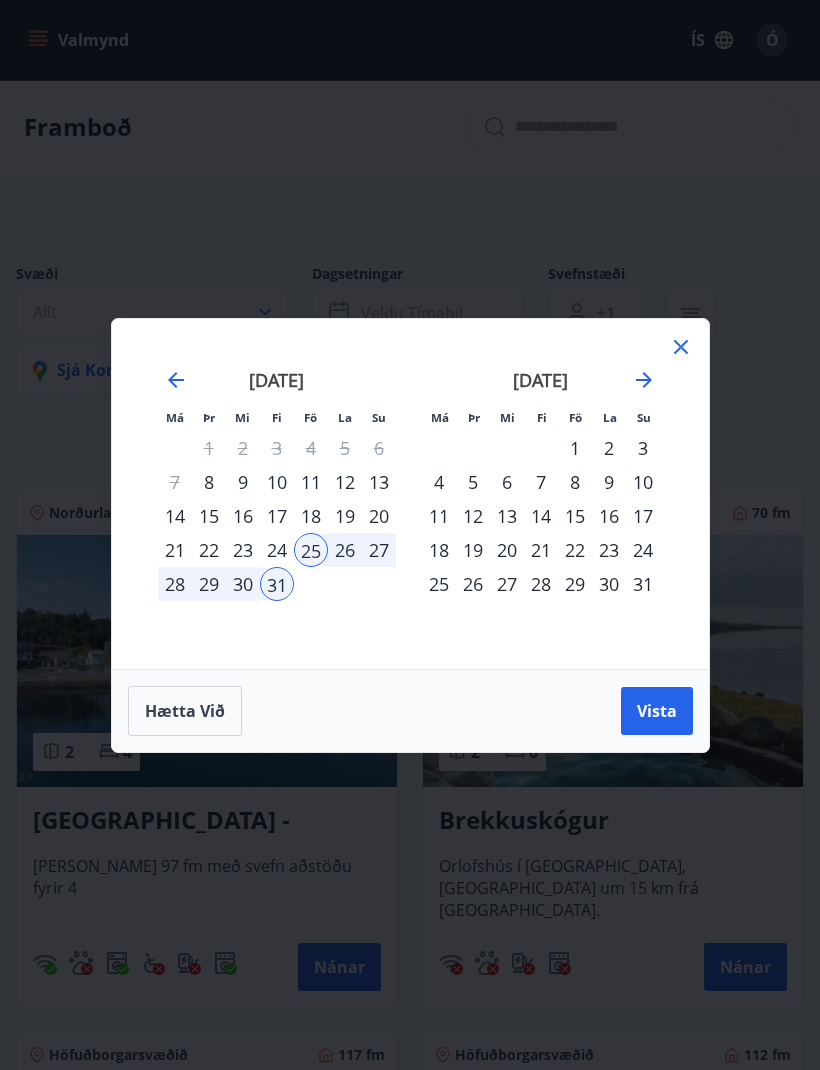 click on "Vista" at bounding box center (657, 711) 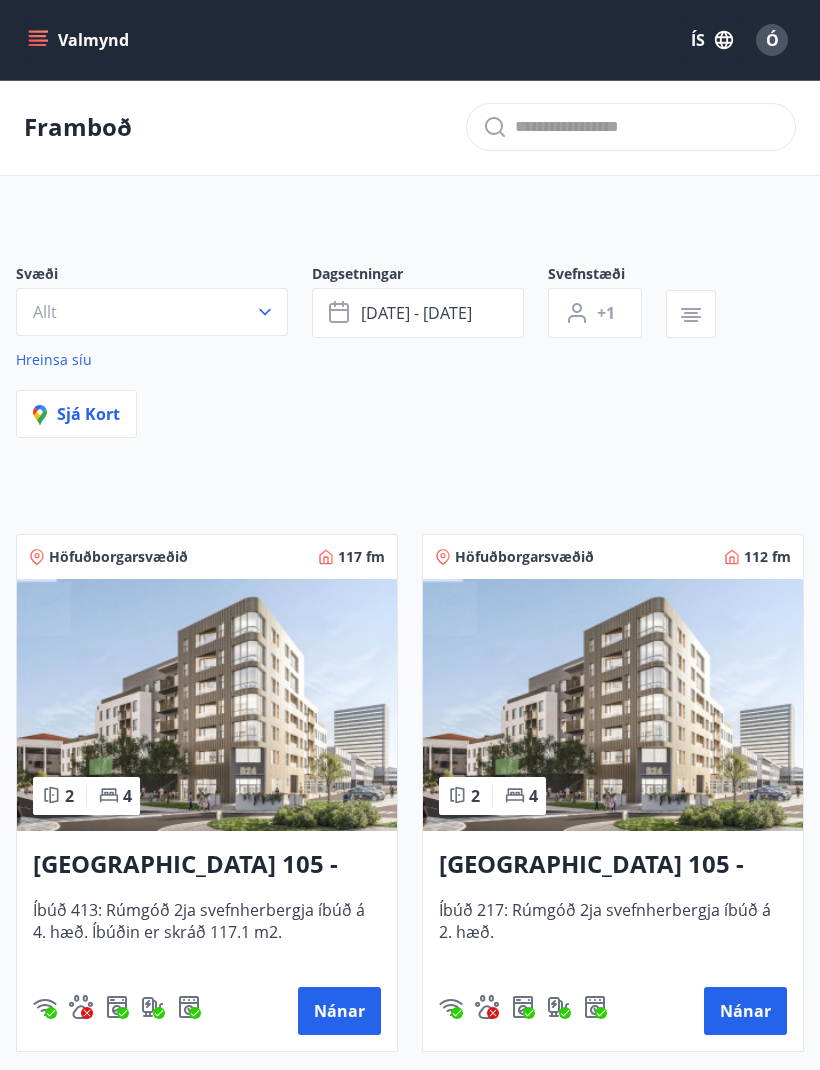 click 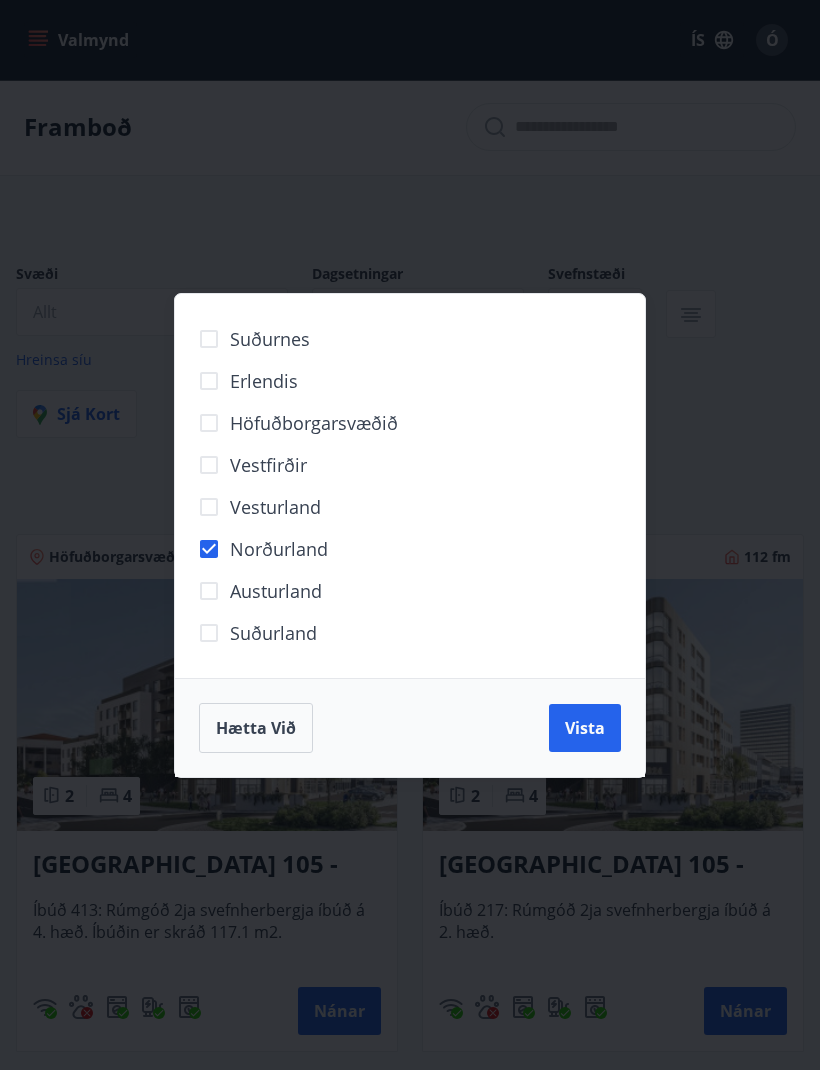 click on "Vista" at bounding box center (585, 728) 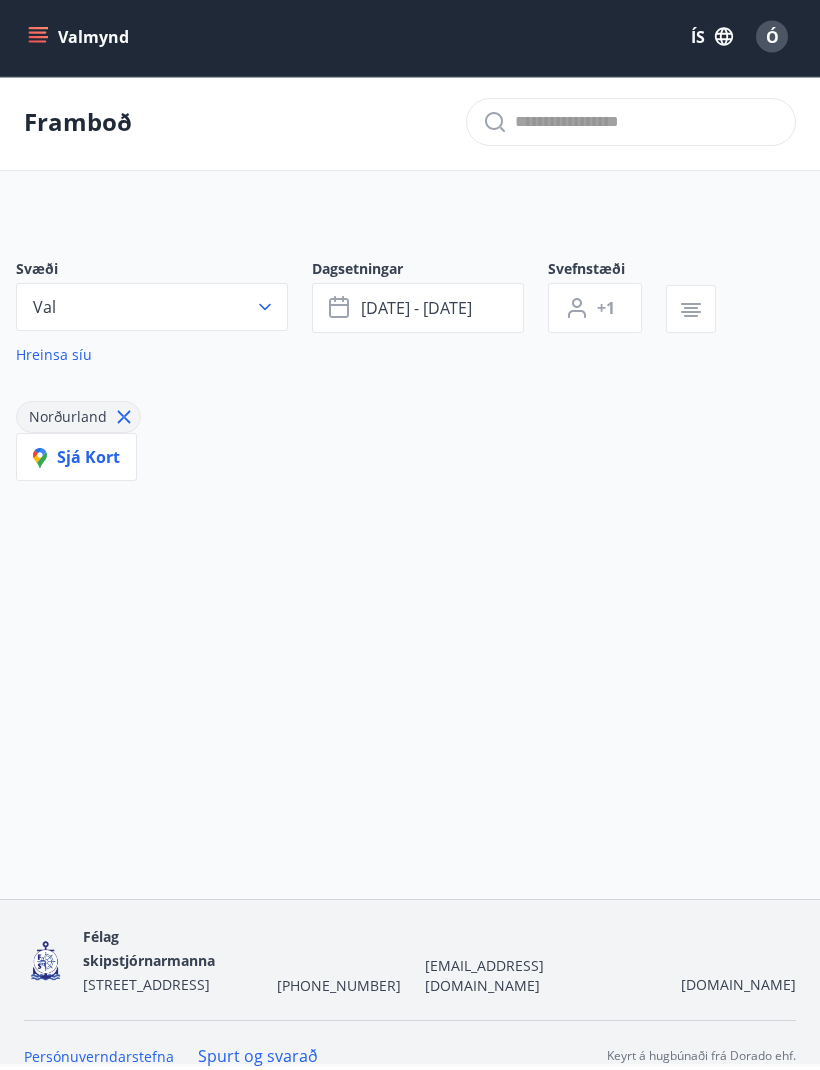 scroll, scrollTop: 0, scrollLeft: 0, axis: both 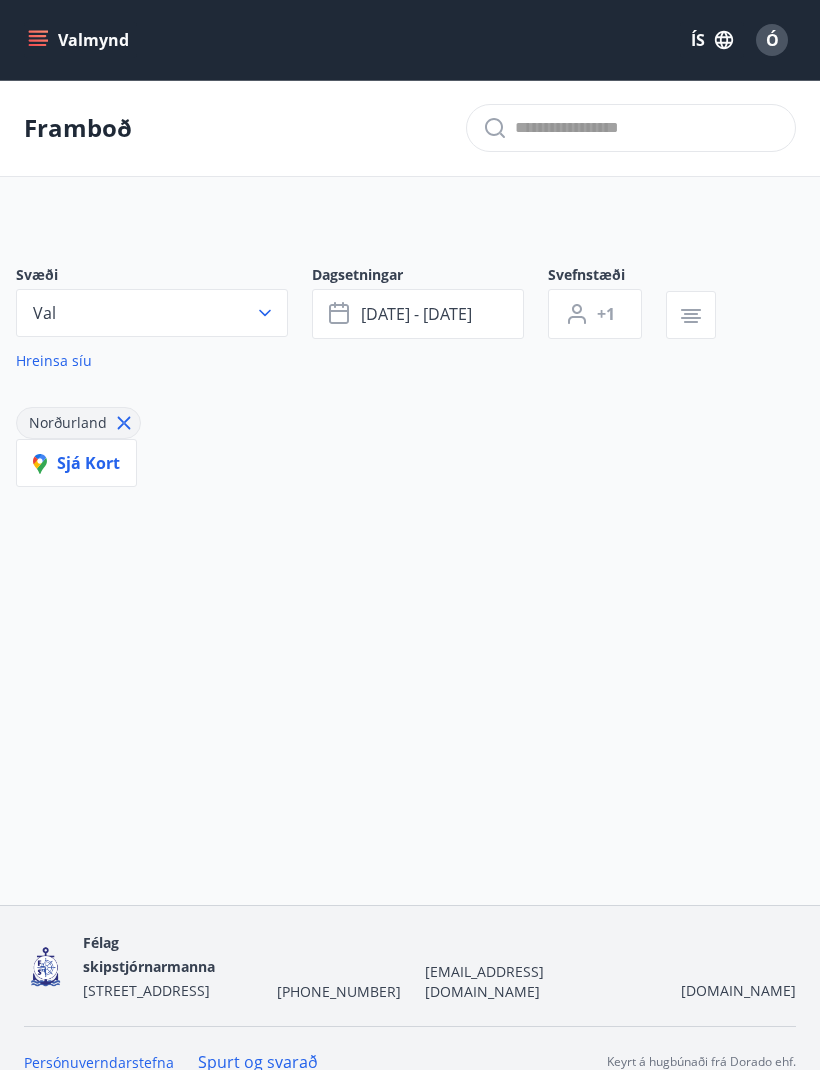 click on "+1" at bounding box center [606, 314] 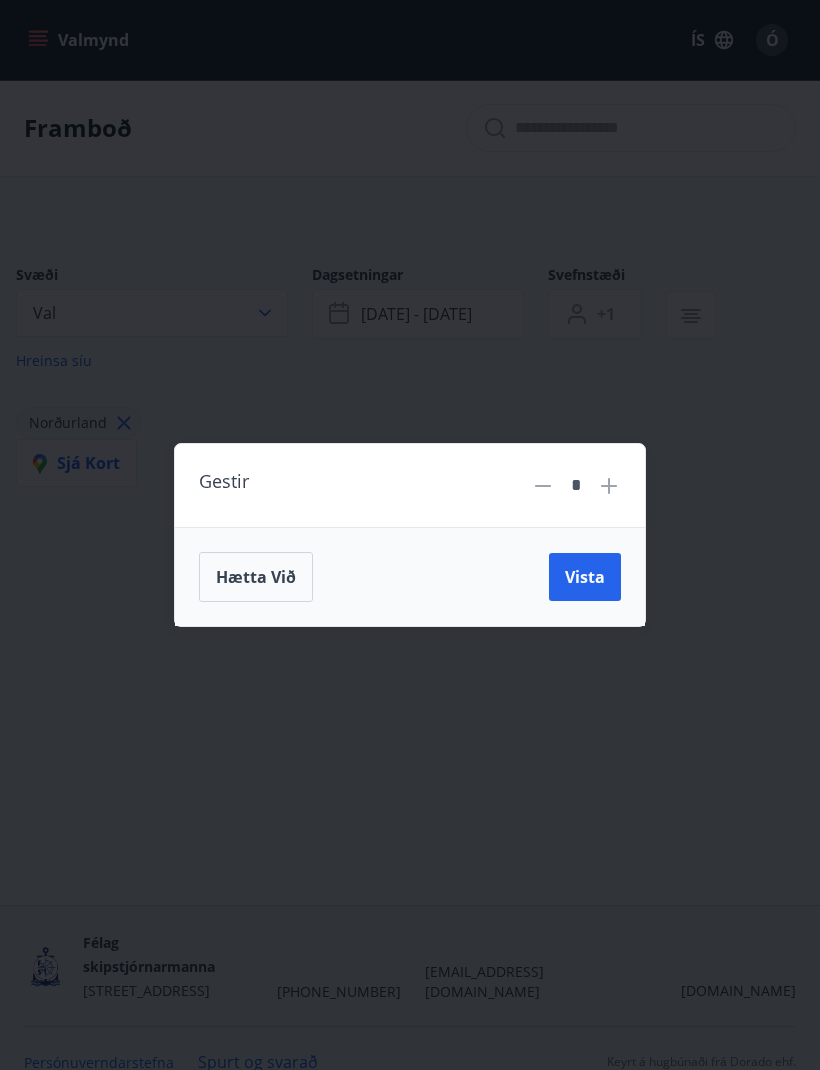 click 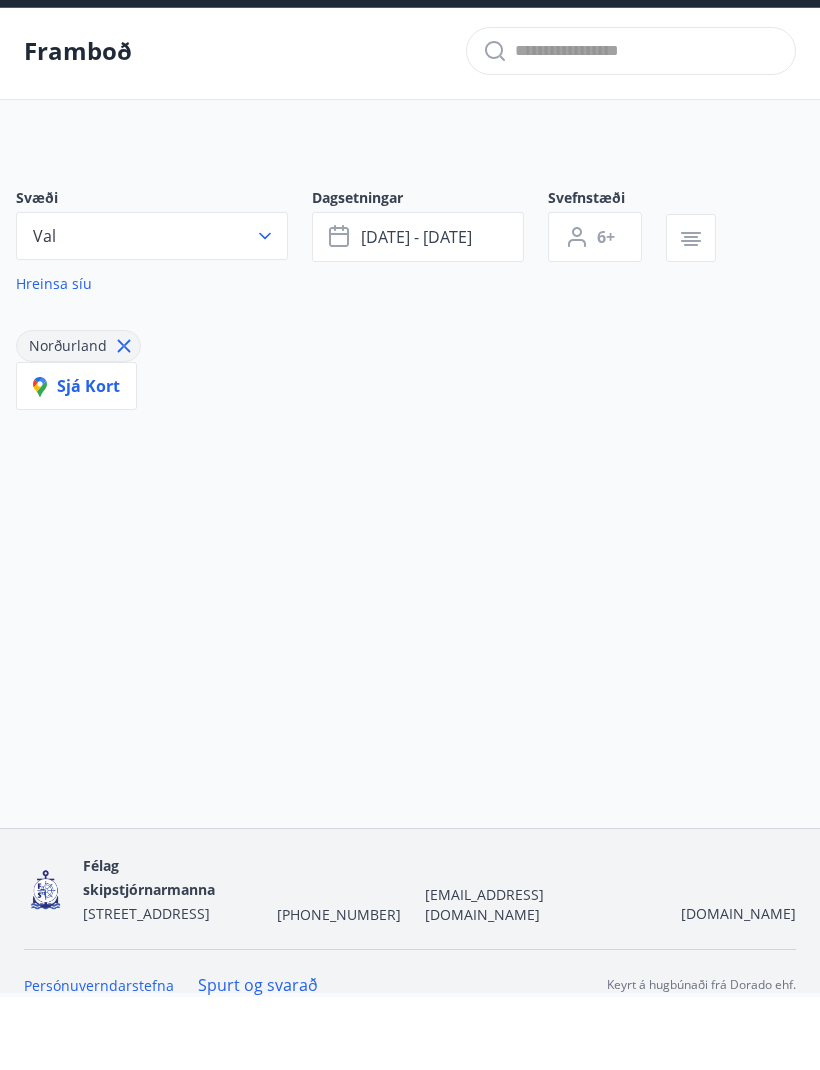 scroll, scrollTop: 2, scrollLeft: 0, axis: vertical 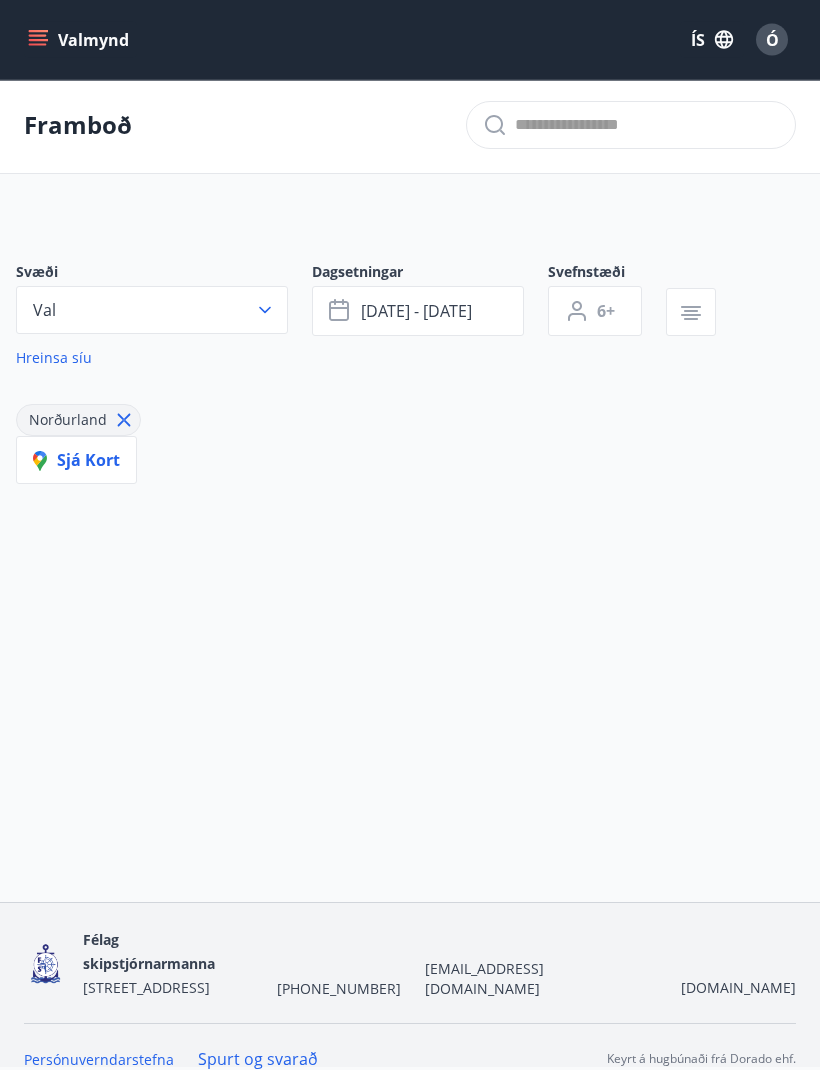 click 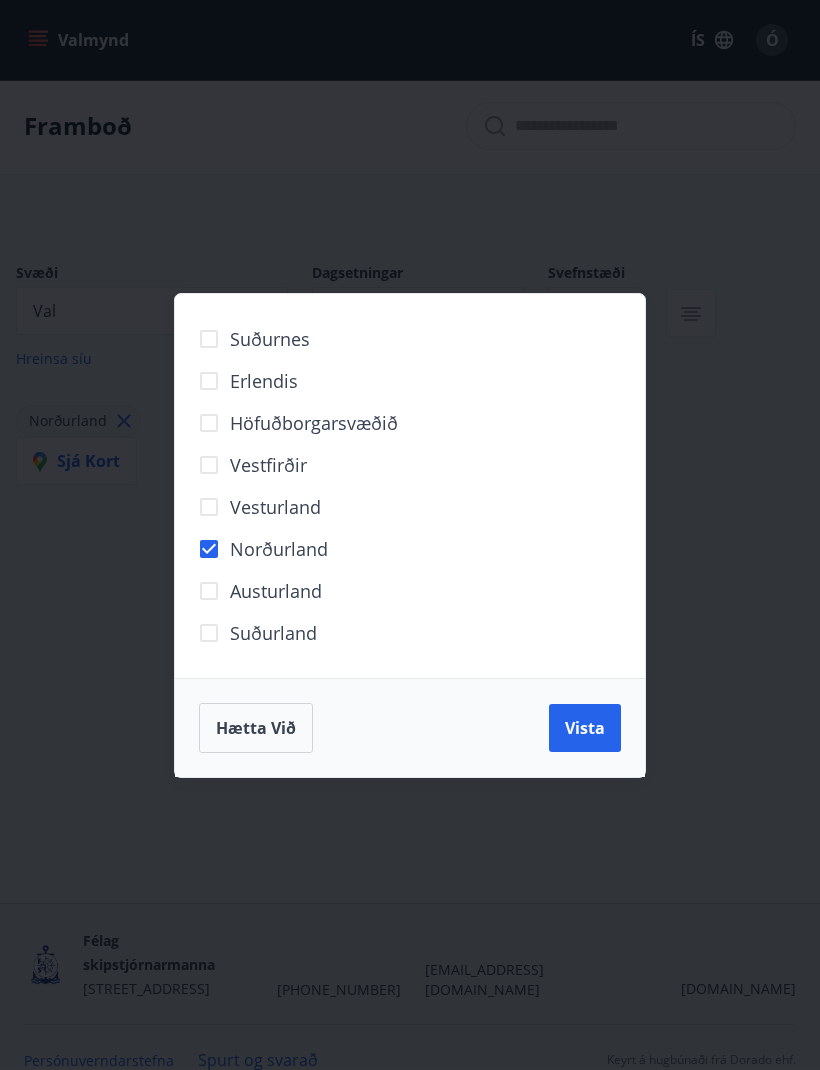 click on "Vista" at bounding box center (585, 728) 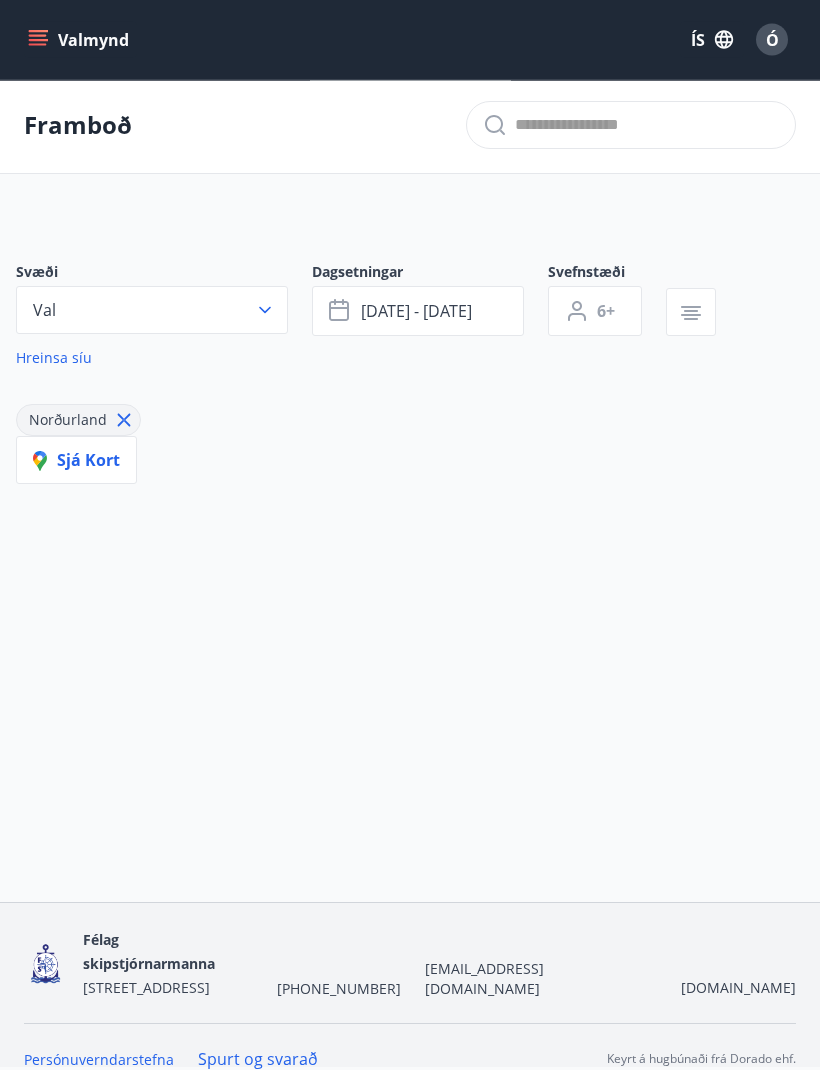 scroll, scrollTop: 0, scrollLeft: 0, axis: both 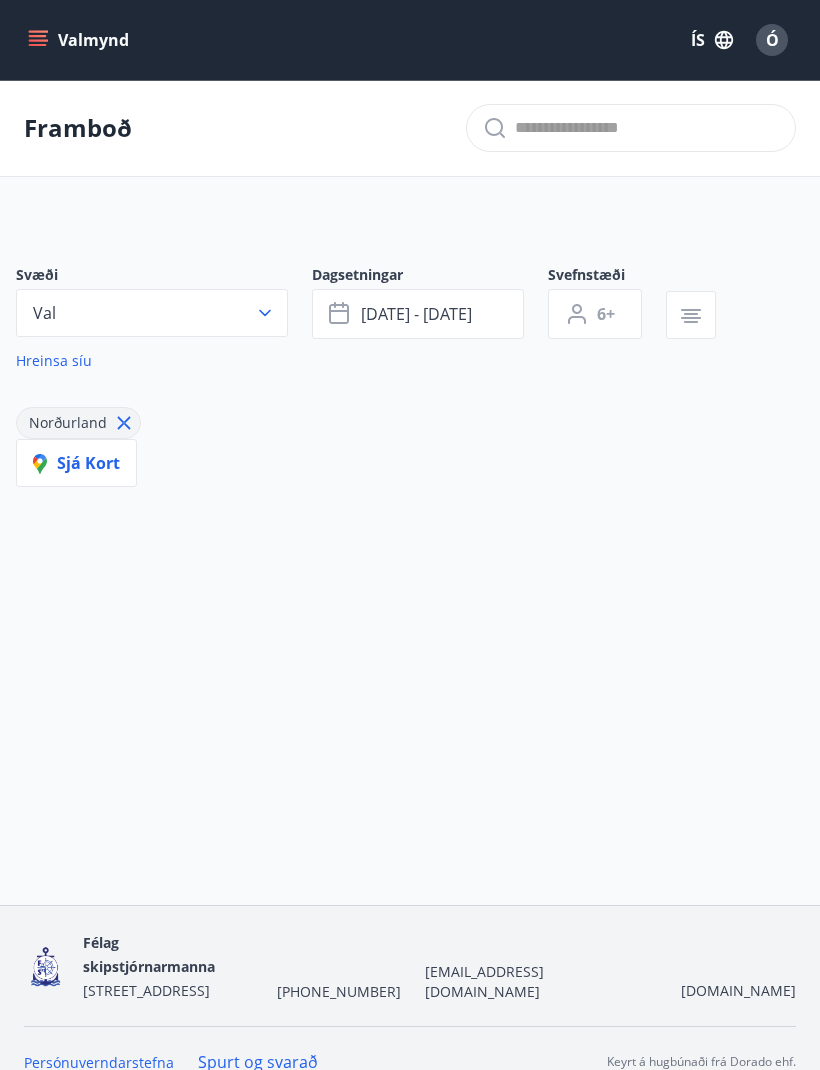 click 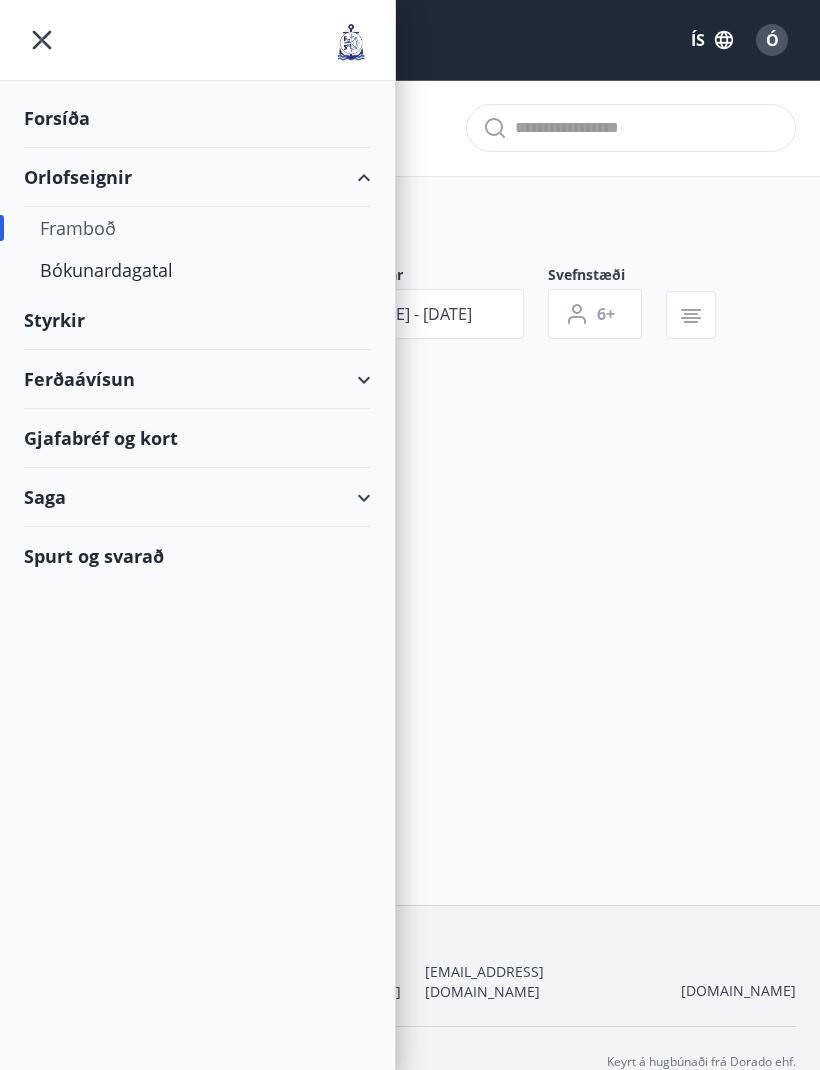 click on "Framboð" at bounding box center [197, 228] 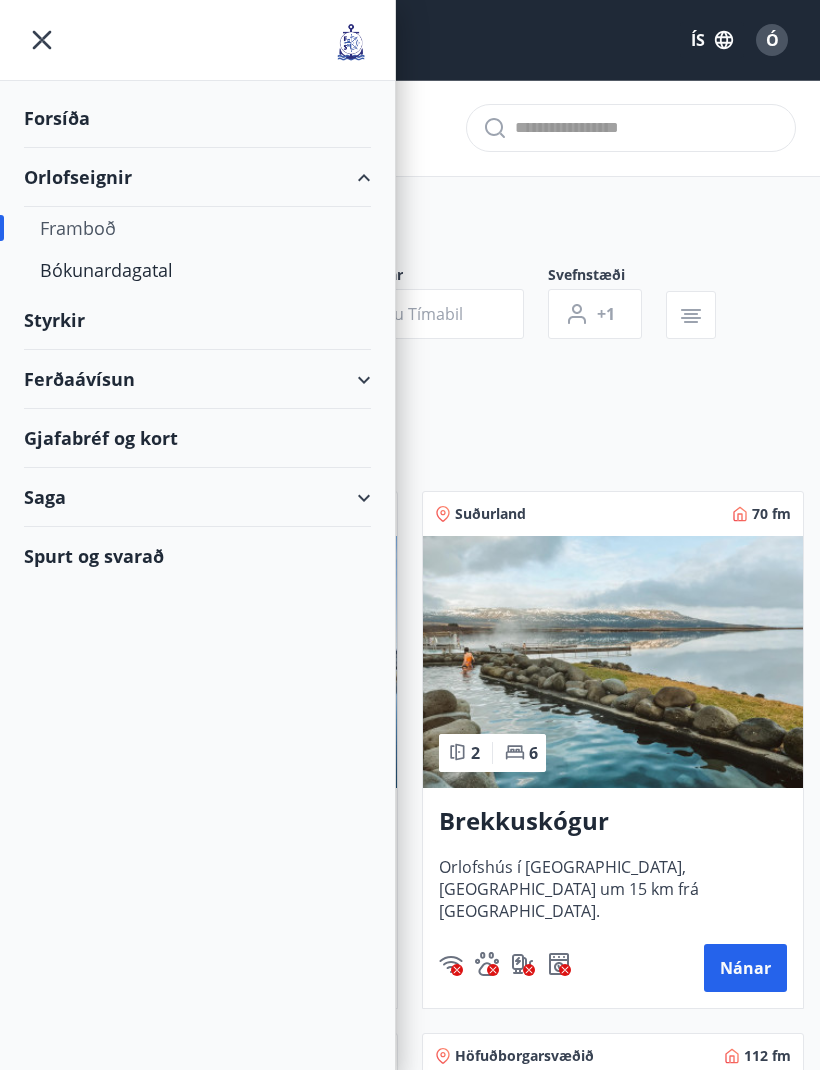 click on "Framboð" at bounding box center [197, 228] 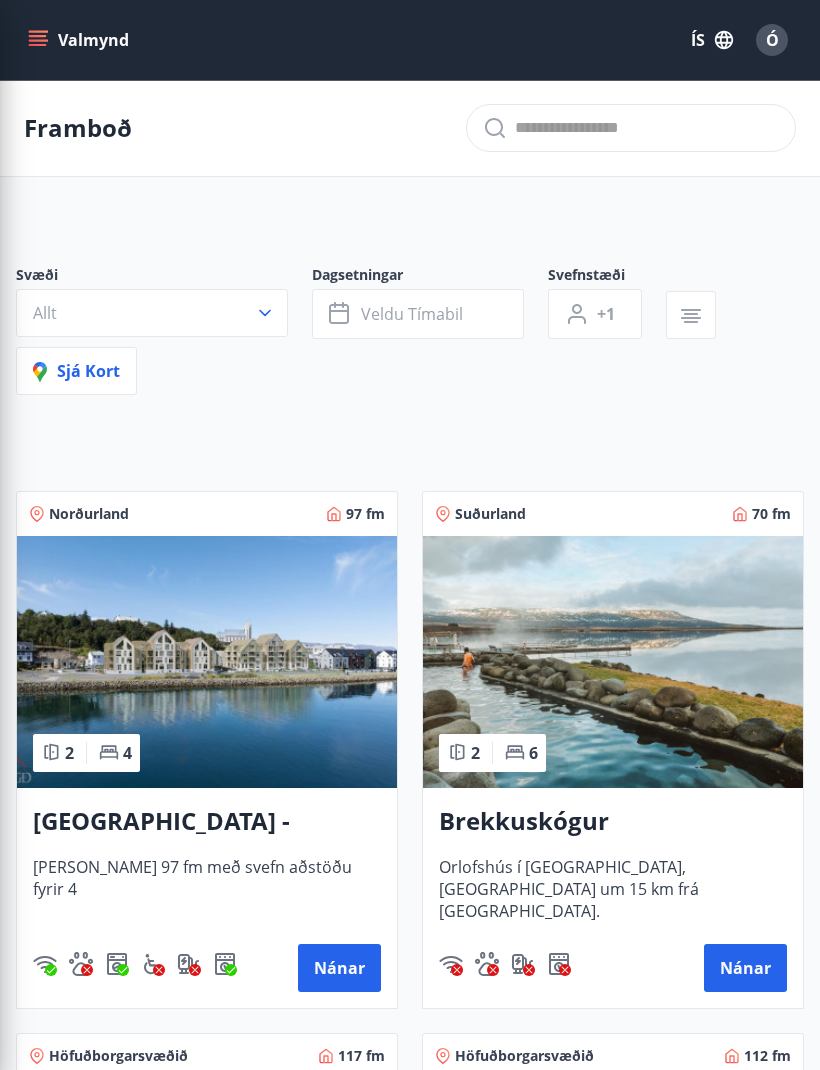 click on "Svæði Allt Dagsetningar Veldu tímabil Svefnstæði +1 Sjá kort Norðurland 97   fm 2 4 Akureyri - Austurbrú 10, 202 Húsið er 97 fm með svefn aðstöðu fyrir 4 Nánar Suðurland 70   fm 2 6 Brekkuskógur Orlofshús í Brekkuskógi, Biskupstungum um 15 km frá Laugarvatni. Nánar Höfuðborgarsvæðið 117   fm 2 4 Reykjavík 105 - Borgartún 24, 413 Íbúð 413: Rúmgóð 2ja svefnherbergja íbúð á 4. hæð. Íbúðin er skráð 117.1 m2. Nánar Höfuðborgarsvæðið 112   fm 2 4 Reykjavík 105 - Borgartún 24, 217 Íbúð 217: Rúmgóð 2ja svefnherbergja íbúð á 2. hæð. Nánar Höfuðborgarsvæðið 116   fm 3 6 Reykjavík 105 - Borgartún 24, 313 Íbúð 313: Rúmgóð 3ja svefnherbergja íbúð á 3. hæð. Nánar Höfuðborgarsvæðið 117   fm 3 6 Reykjavík 105 - Borgartún 24, 212 Íbúð 212: Rúmgóð 3ja svefnherbergja íbúð á 2. hæð. Íbúðin er skráð 117.5 m2. Nánar Vesturland 97   fm 5 7 Skorradalur - Vatnsendahlíð 175 Nánar Höfuðborgarsvæðið 102   fm 3 7 Nánar" at bounding box center (410, 2789) 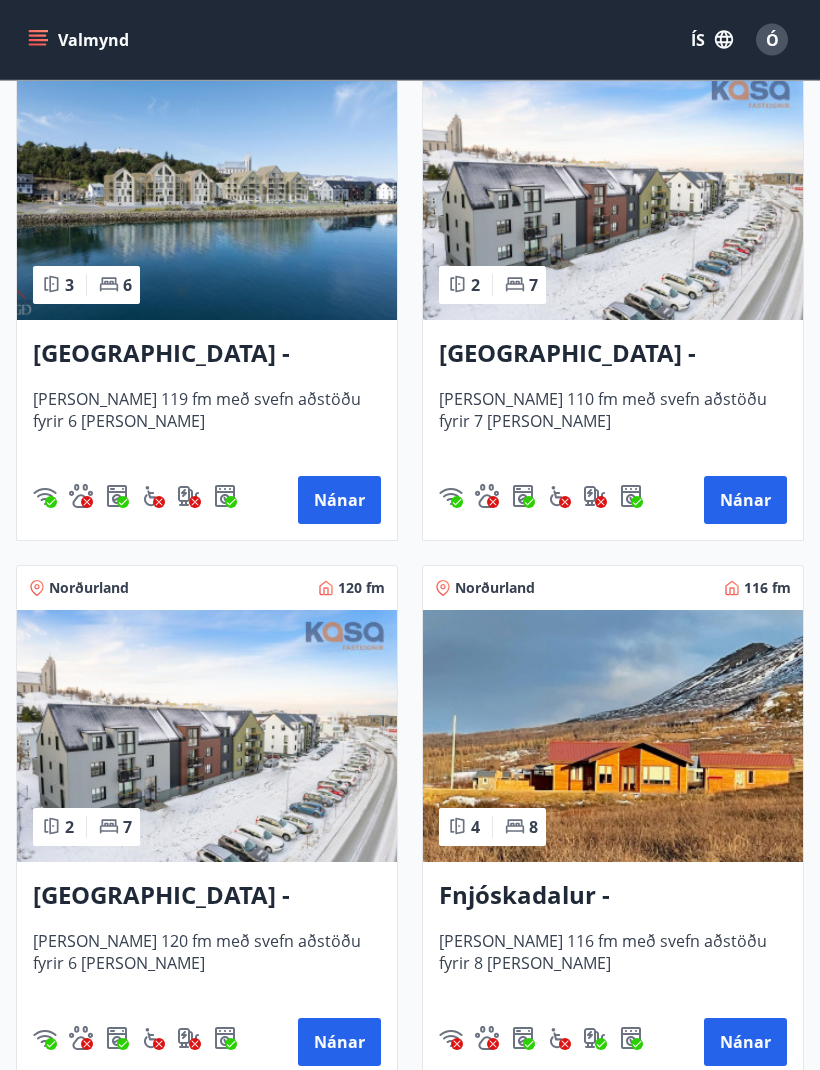 scroll, scrollTop: 3178, scrollLeft: 0, axis: vertical 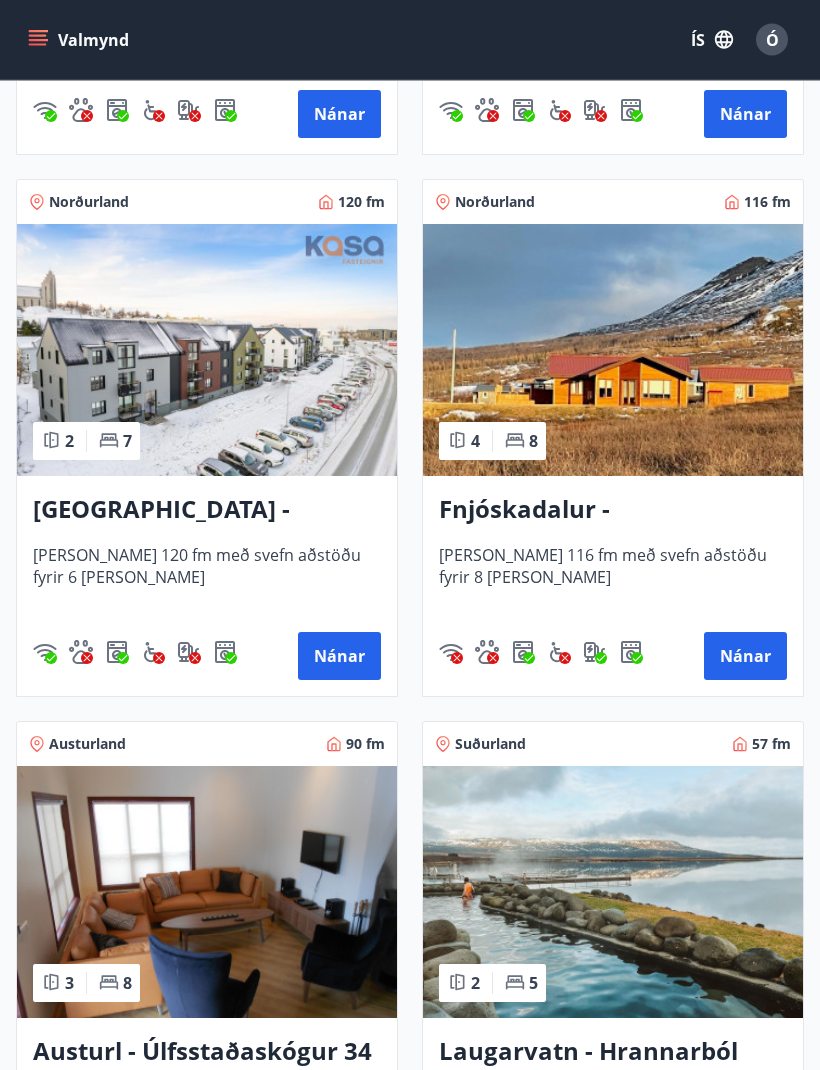 click on "Nánar" at bounding box center [745, 657] 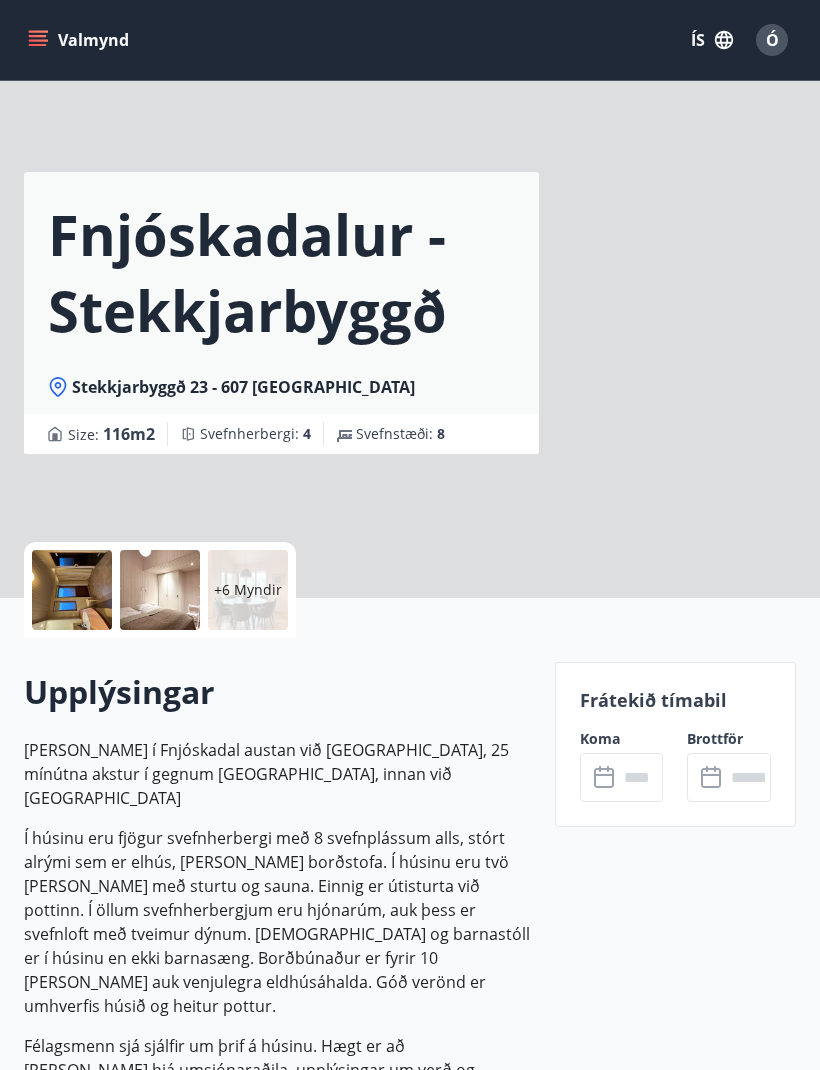 scroll, scrollTop: 0, scrollLeft: 0, axis: both 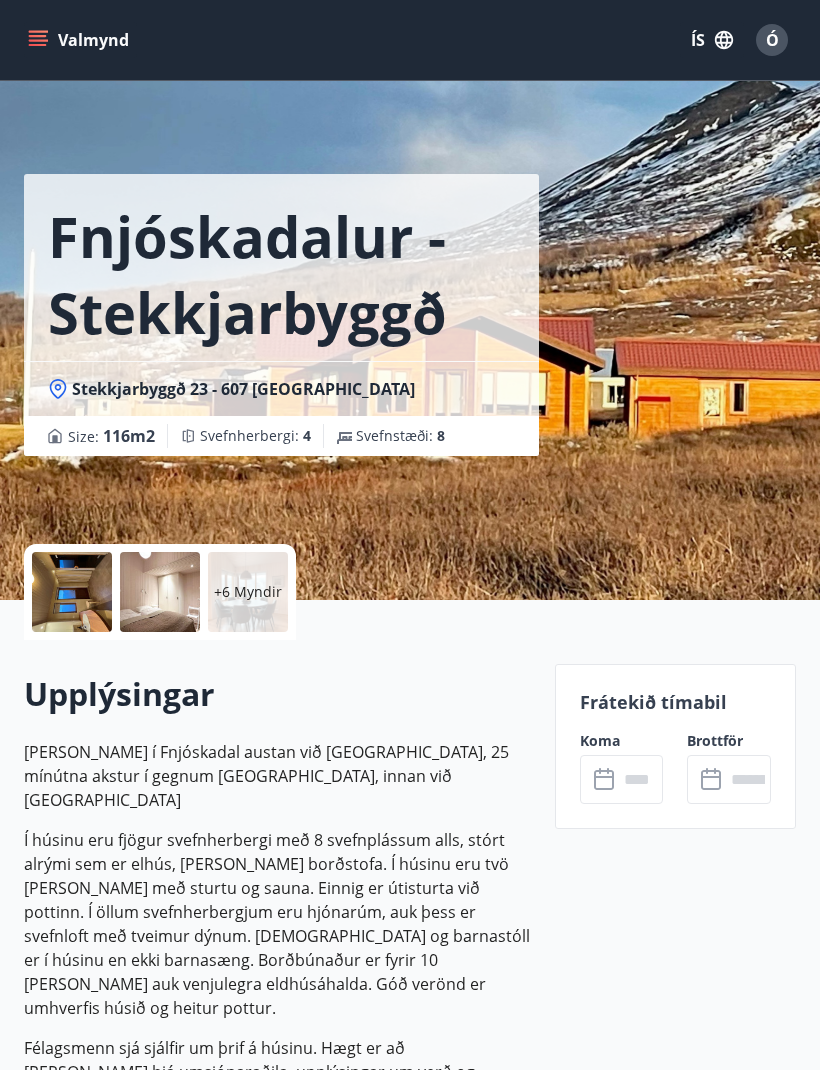 click at bounding box center [641, 779] 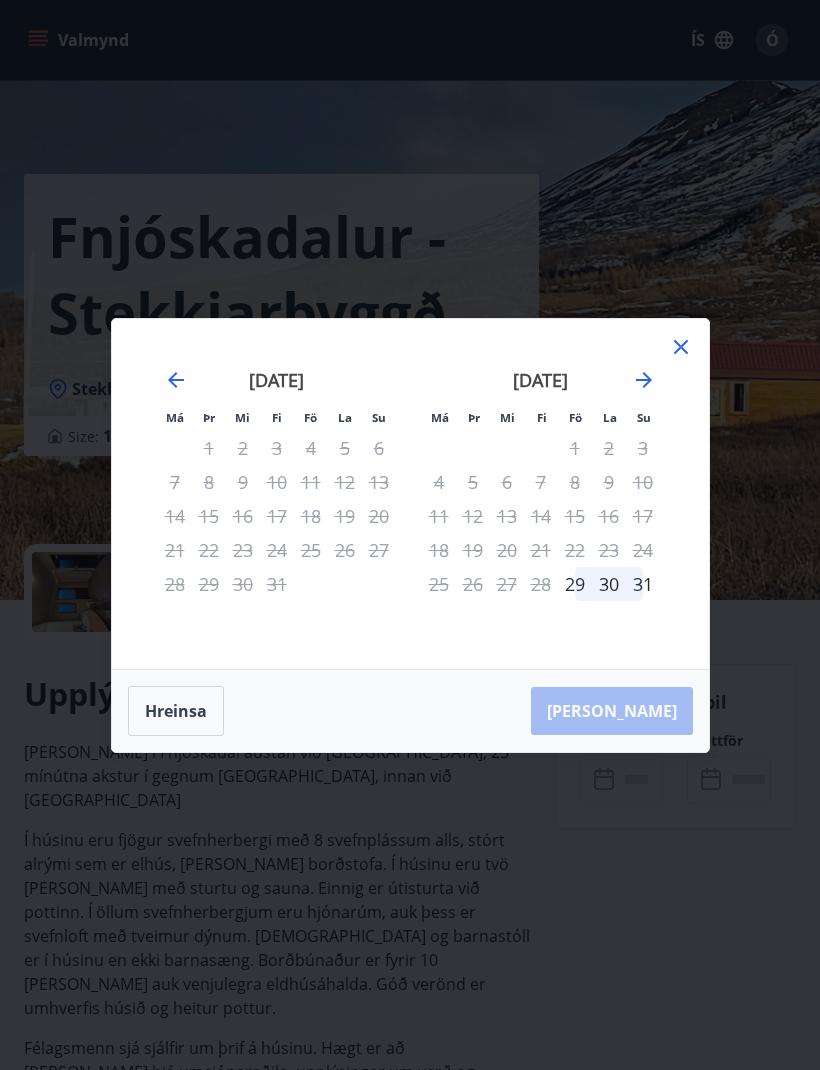 click on "25" at bounding box center (311, 550) 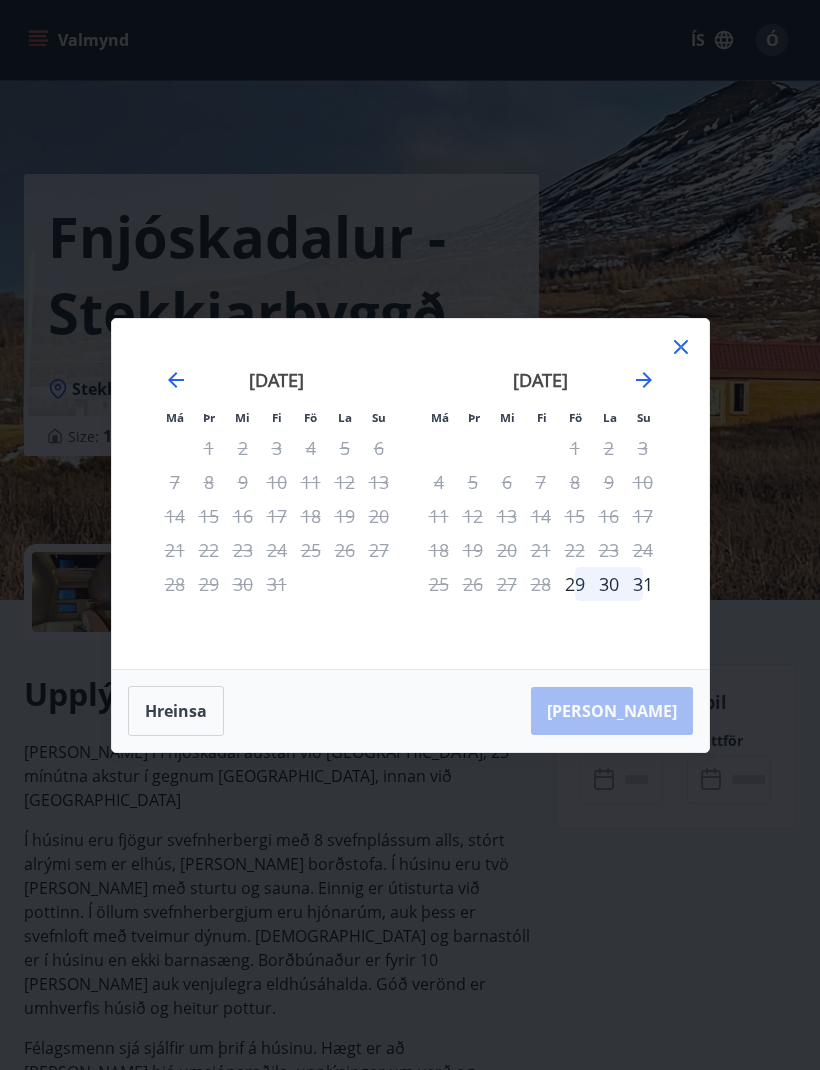 click 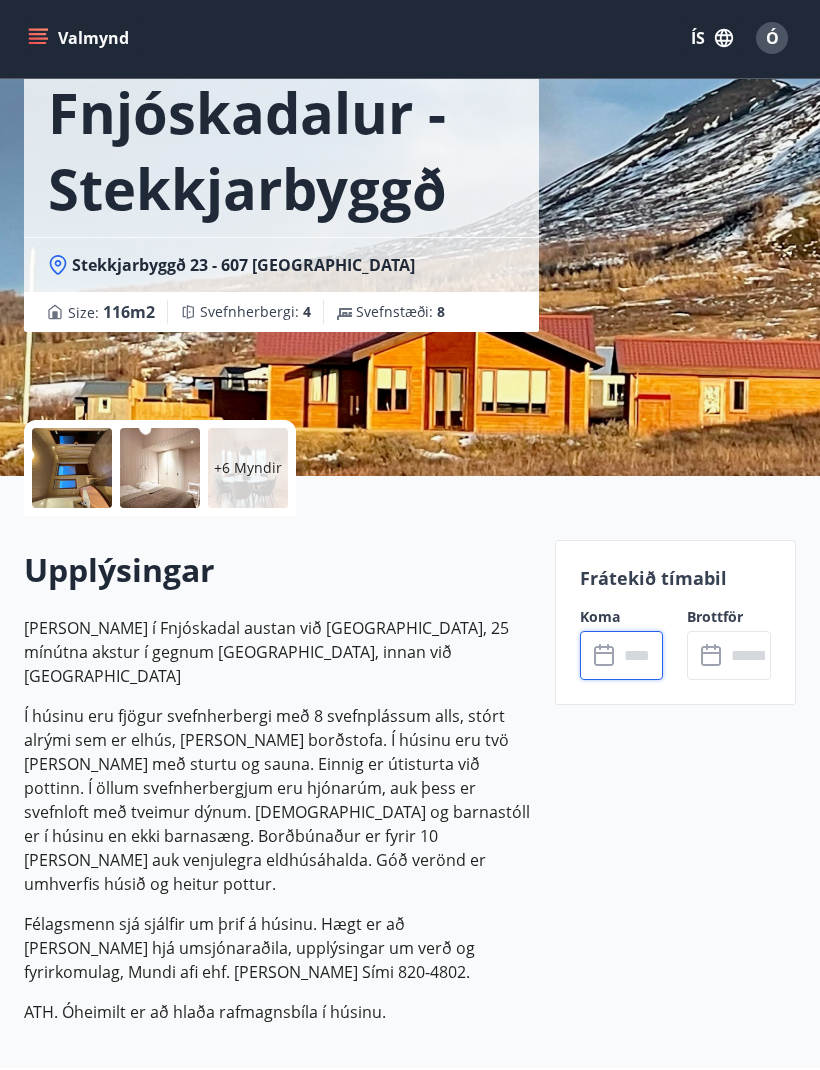click at bounding box center (641, 657) 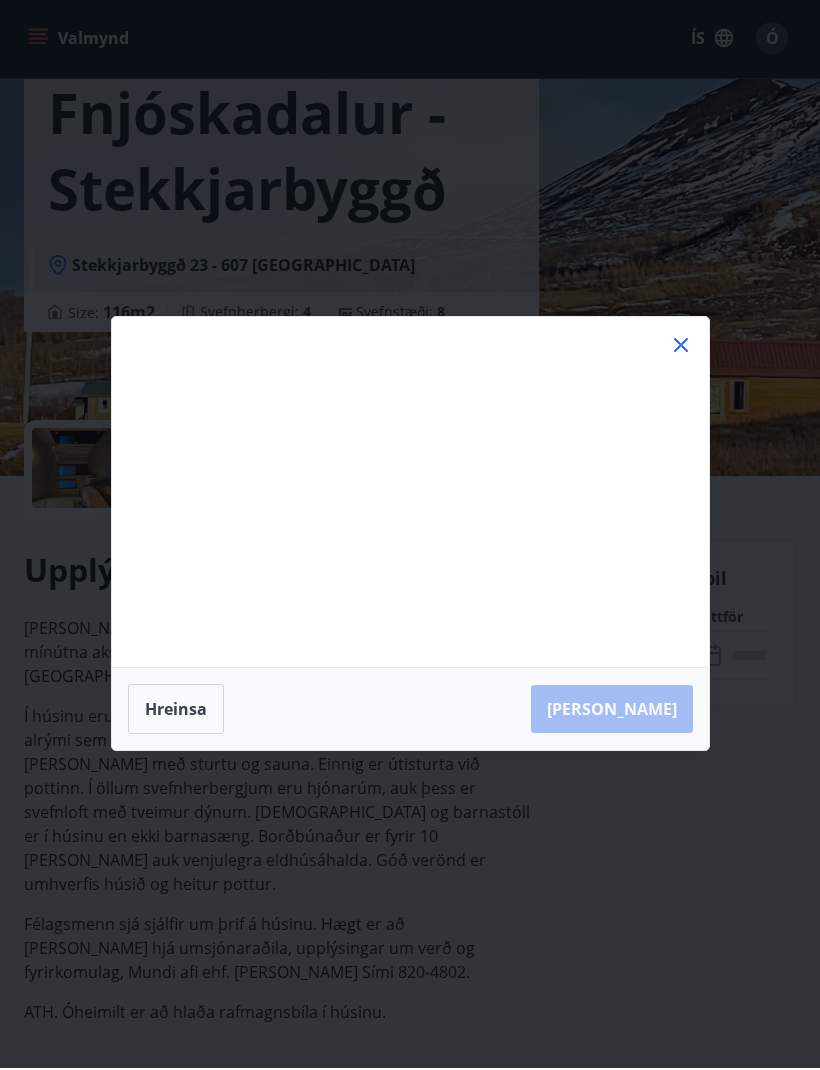 scroll, scrollTop: 124, scrollLeft: 0, axis: vertical 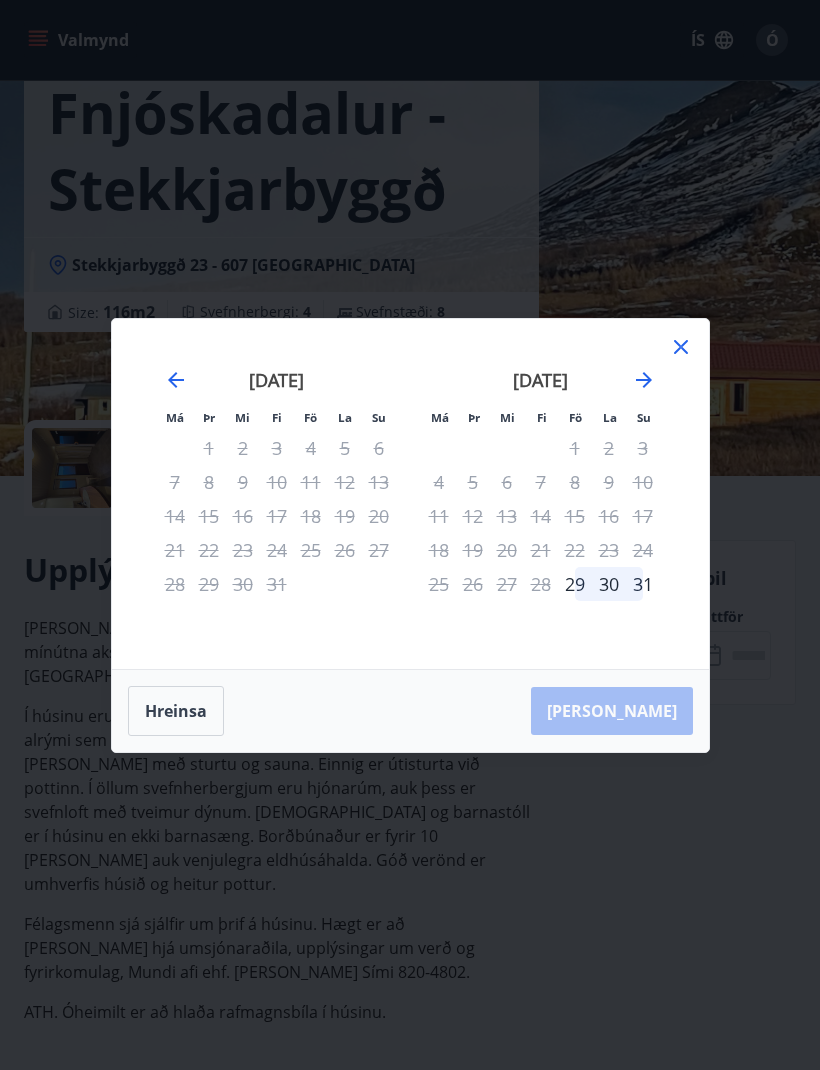 click 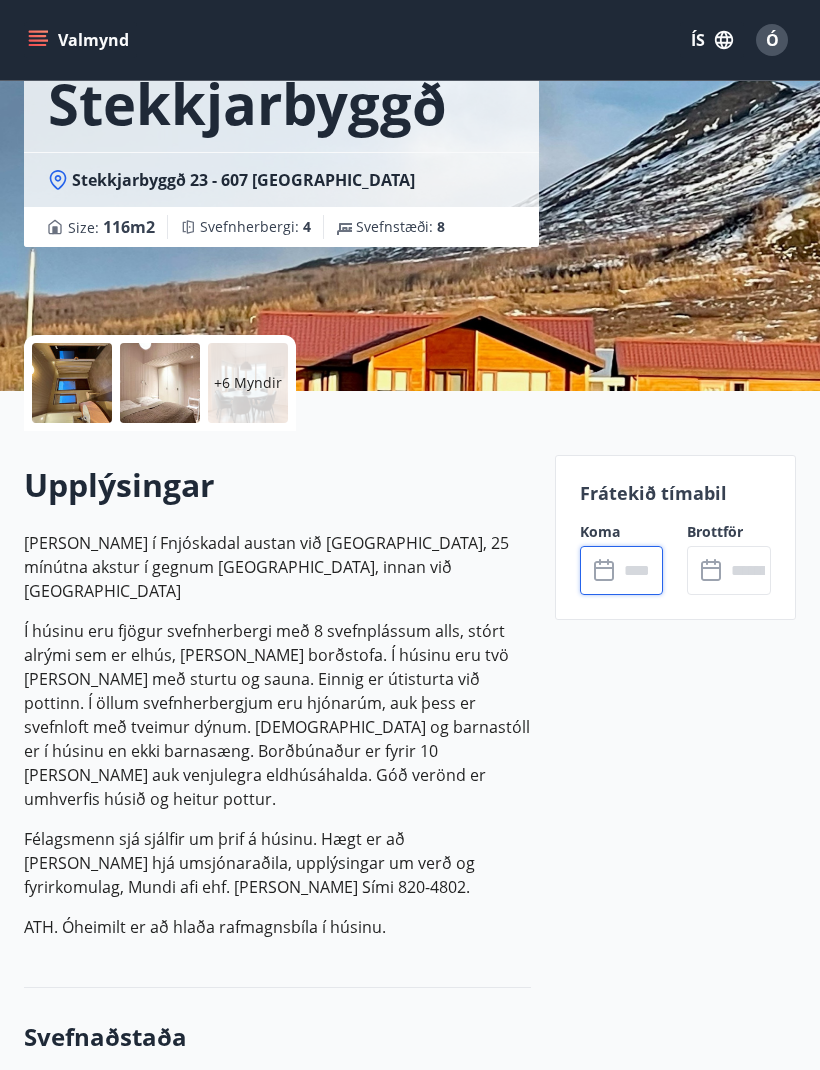 scroll, scrollTop: 0, scrollLeft: 0, axis: both 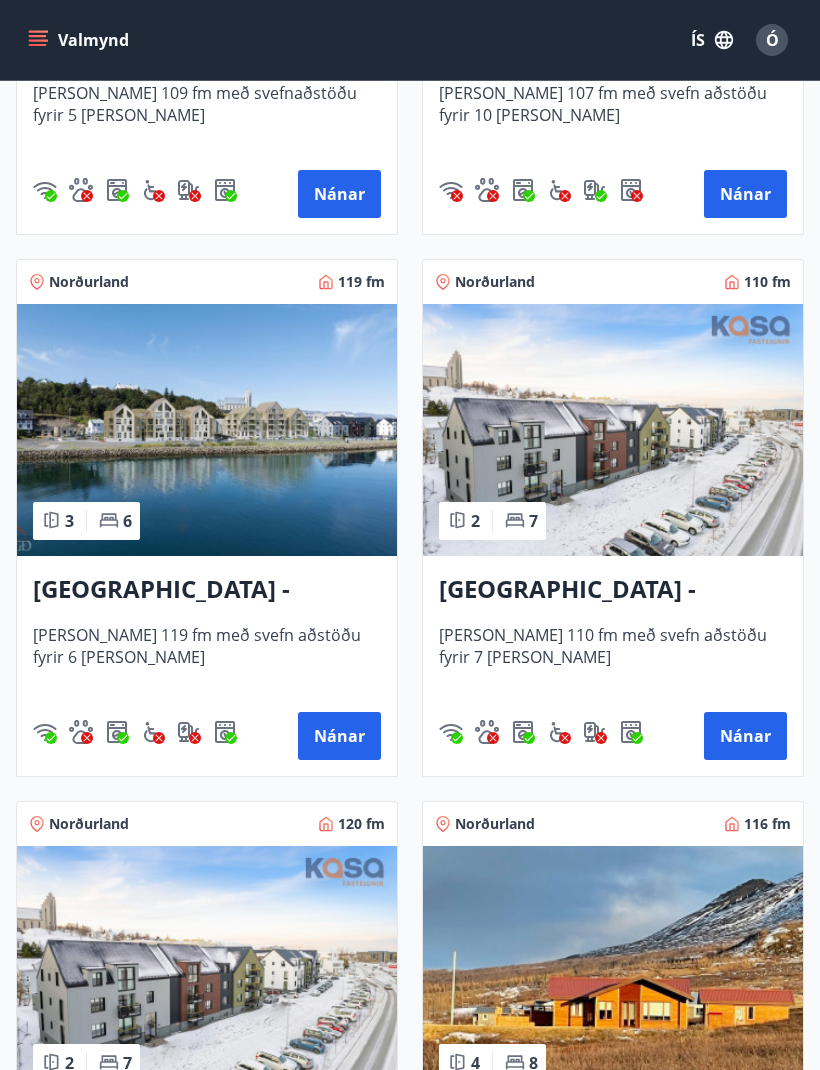 click on "Nánar" at bounding box center (339, 736) 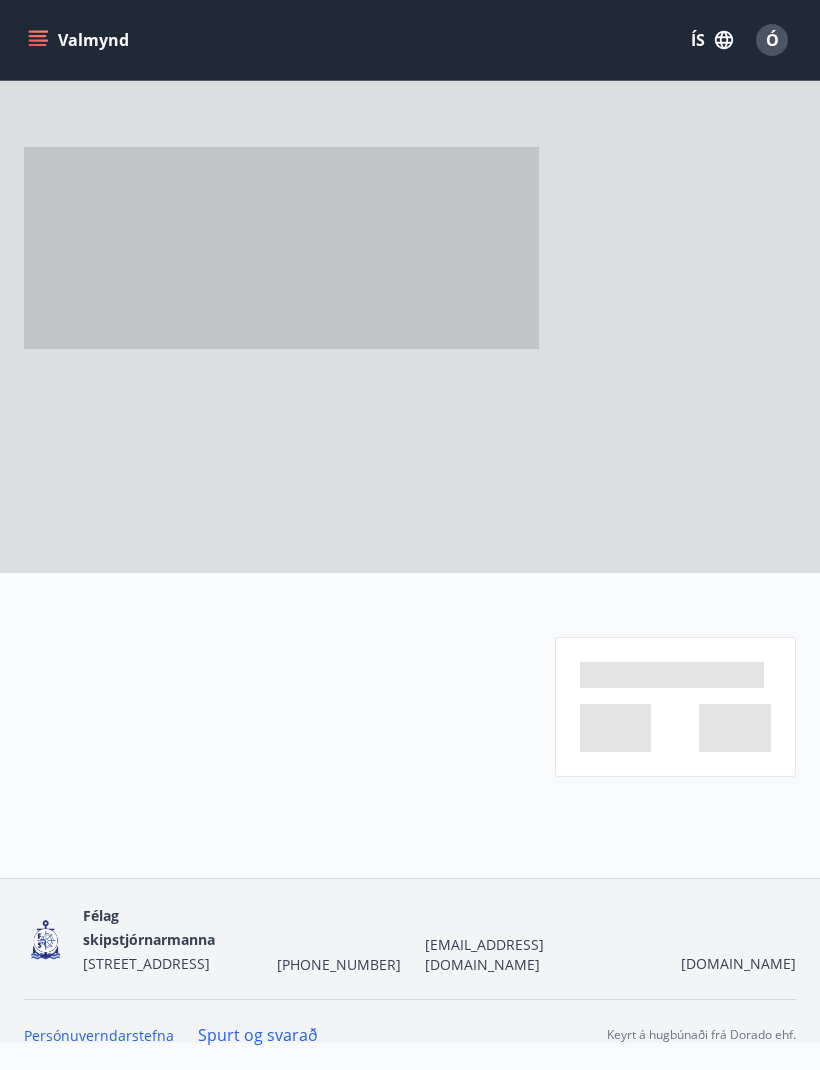 scroll, scrollTop: 0, scrollLeft: 0, axis: both 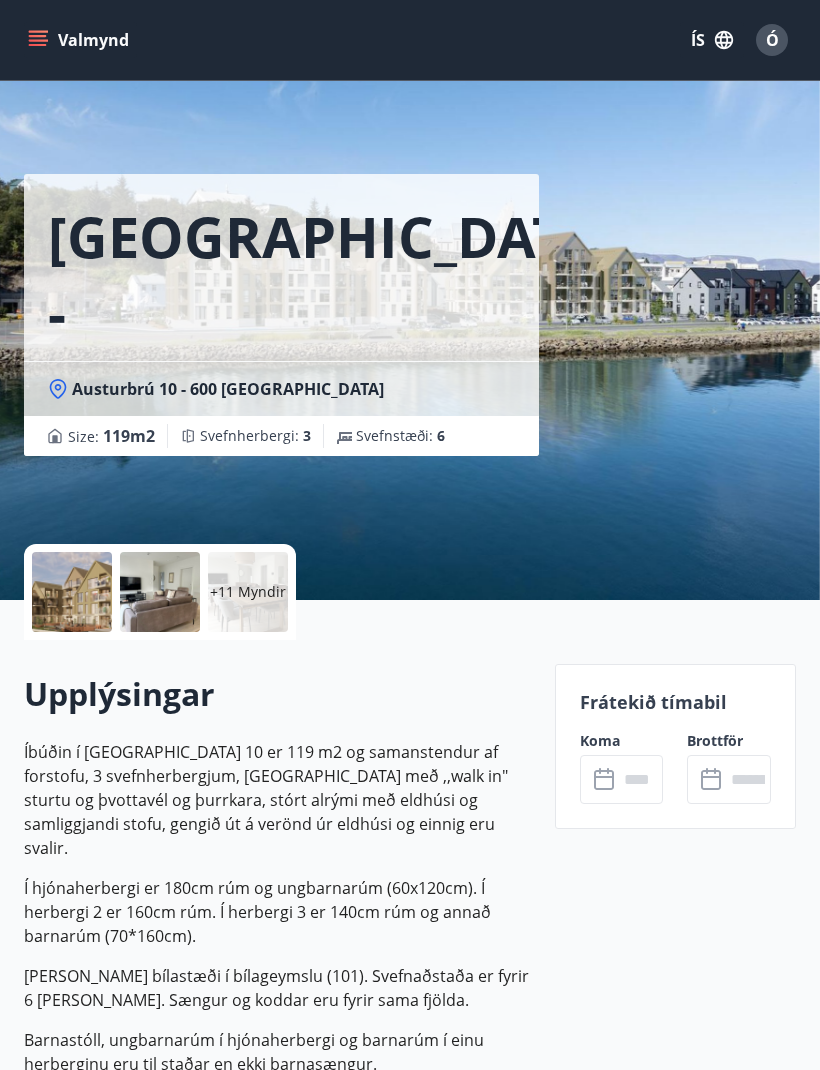 click at bounding box center [641, 779] 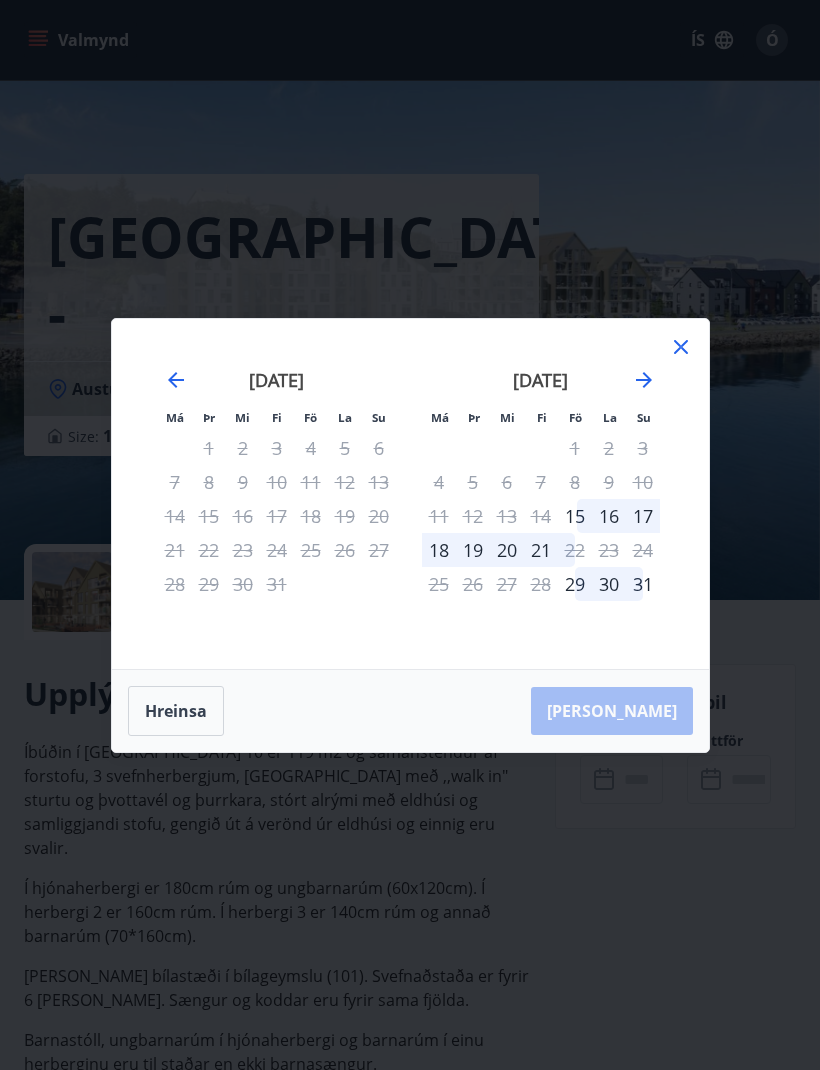 click on "ágúst 2025" at bounding box center [541, 387] 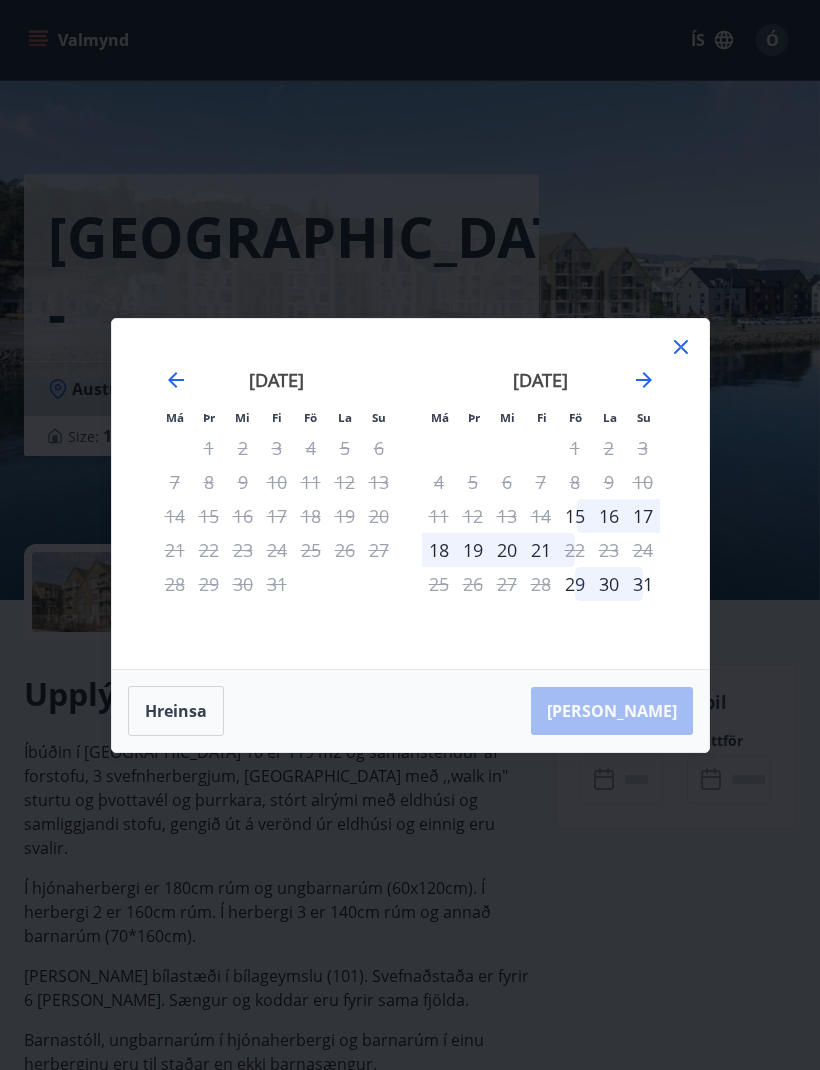 click on "júní 2025 1 2 3 4 5 6 7 8 9 10 11 12 13 14 15 16 17 18 19 20 21 22 23 24 25 26 27 28 29 30 júlí 2025 1 2 3 4 5 6 7 8 9 10 11 12 13 14 15 16 17 18 19 20 21 22 23 24 25 26 27 28 29 30 31 ágúst 2025 1 2 3 4 5 6 7 8 9 10 11 12 13 14 15 16 17 18 19 20 21 22 23 24 25 26 27 28 29 30 31 september 2025 1 2 3 4 5 6 7 8 9 10 11 12 13 14 15 16 17 18 19 20 21 22 23 24 25 26 27 28 29 30" at bounding box center (675, 507) 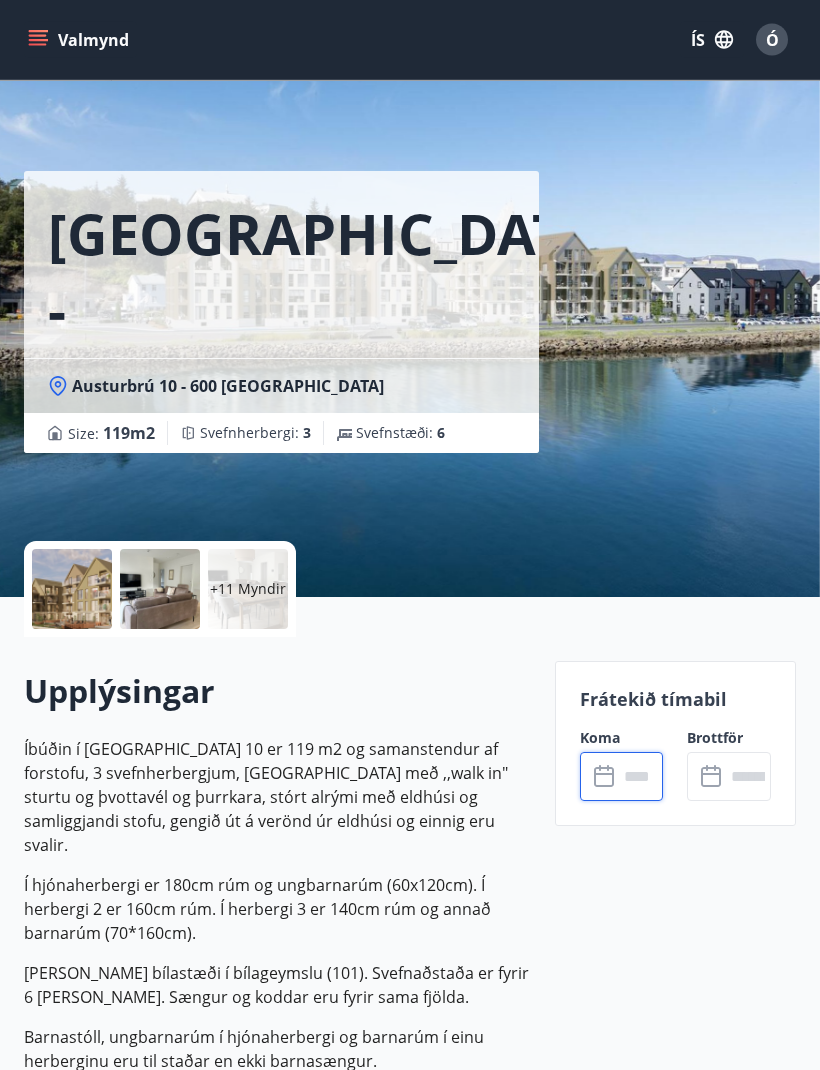 scroll, scrollTop: 0, scrollLeft: 0, axis: both 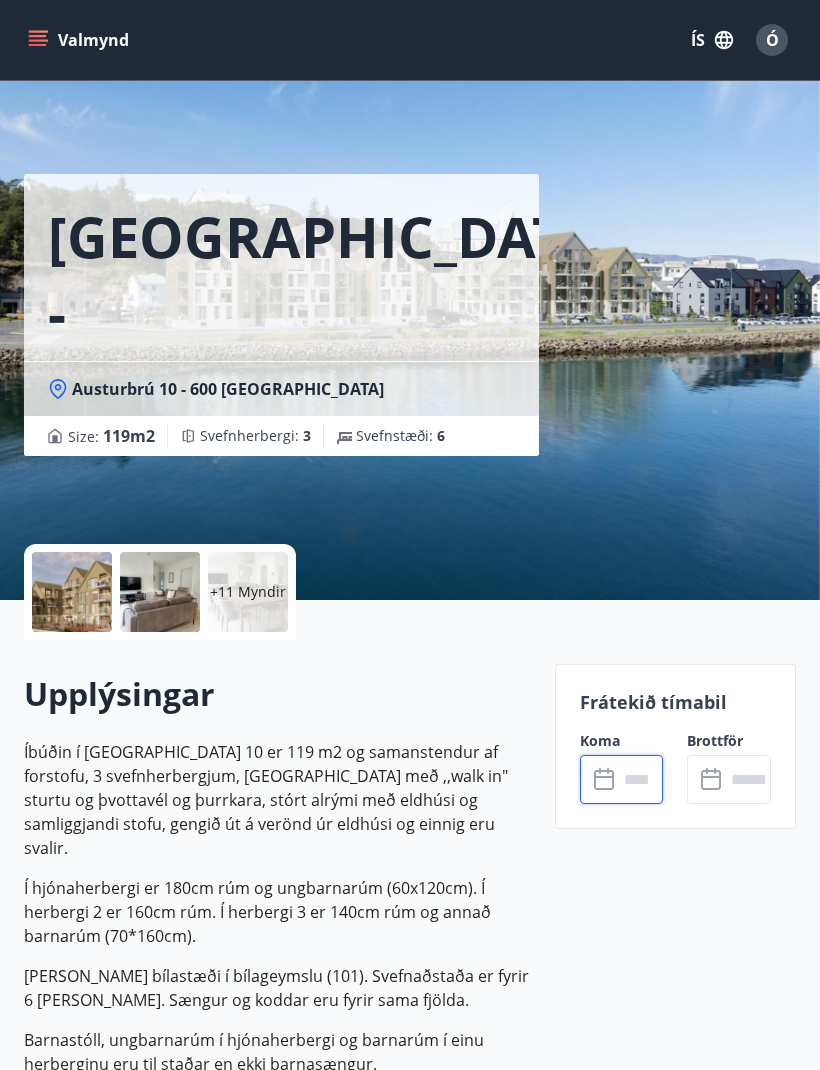 click 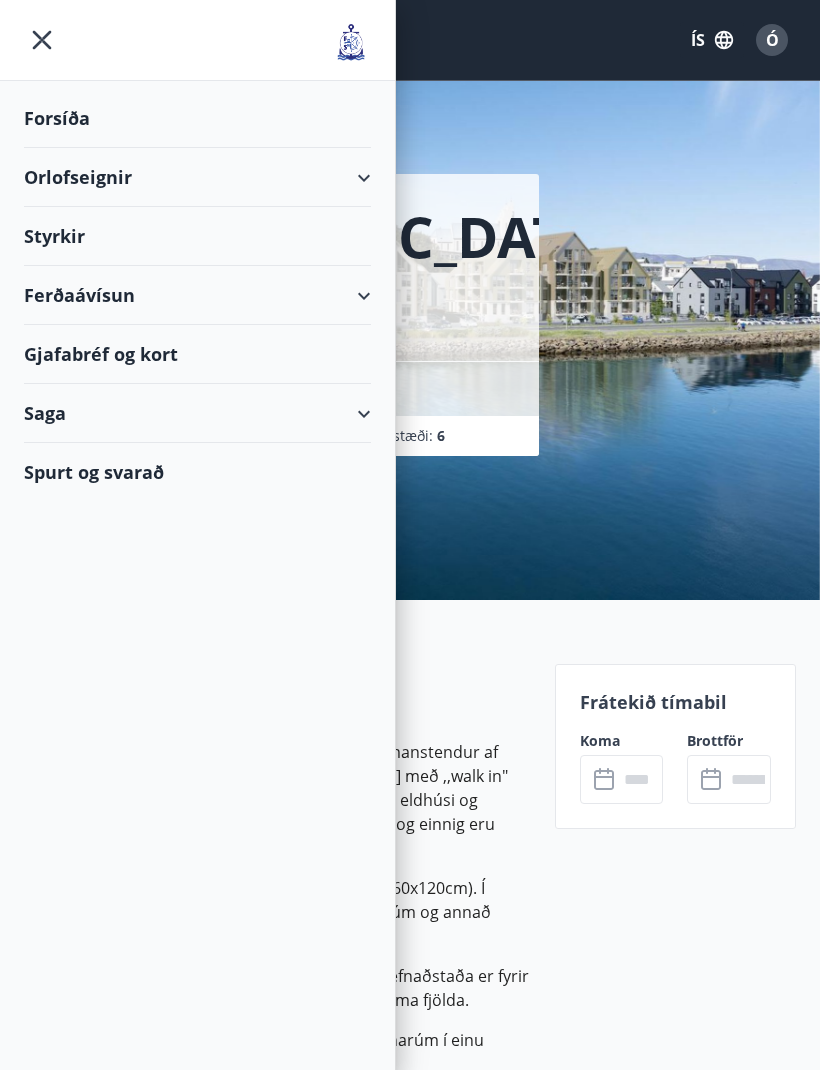 click on "Orlofseignir" at bounding box center (197, 177) 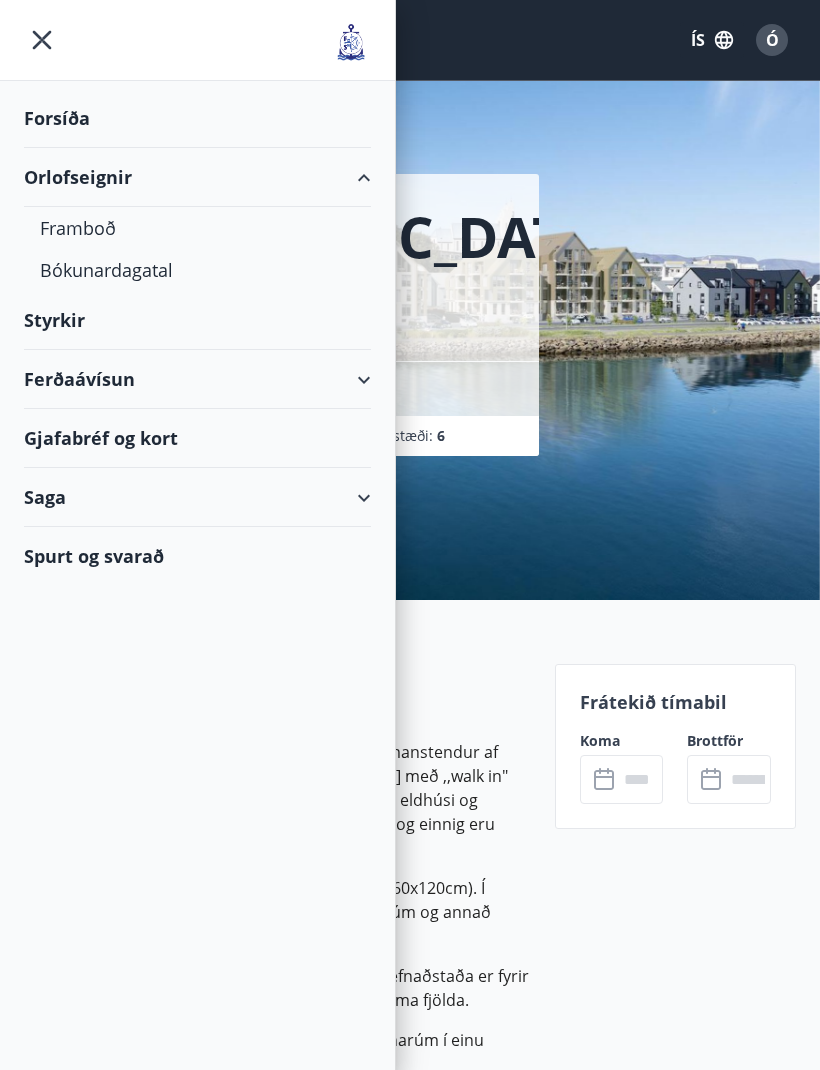 click 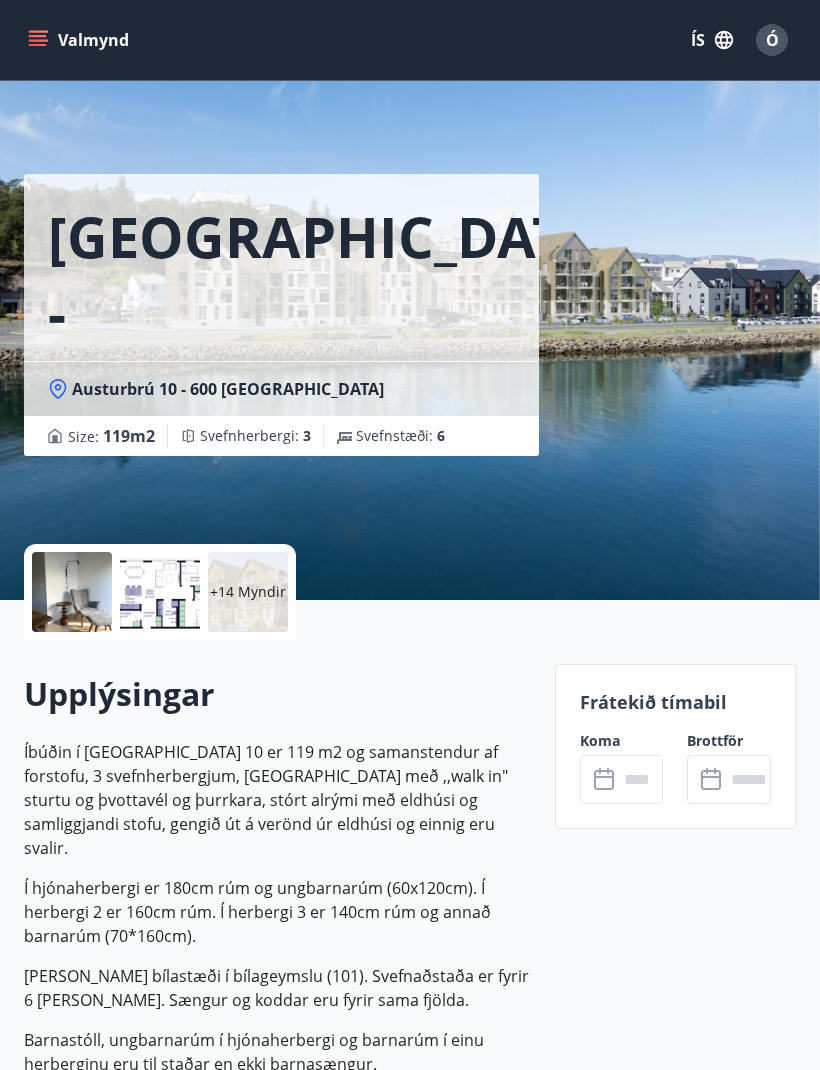 click on "Valmynd" at bounding box center [80, 40] 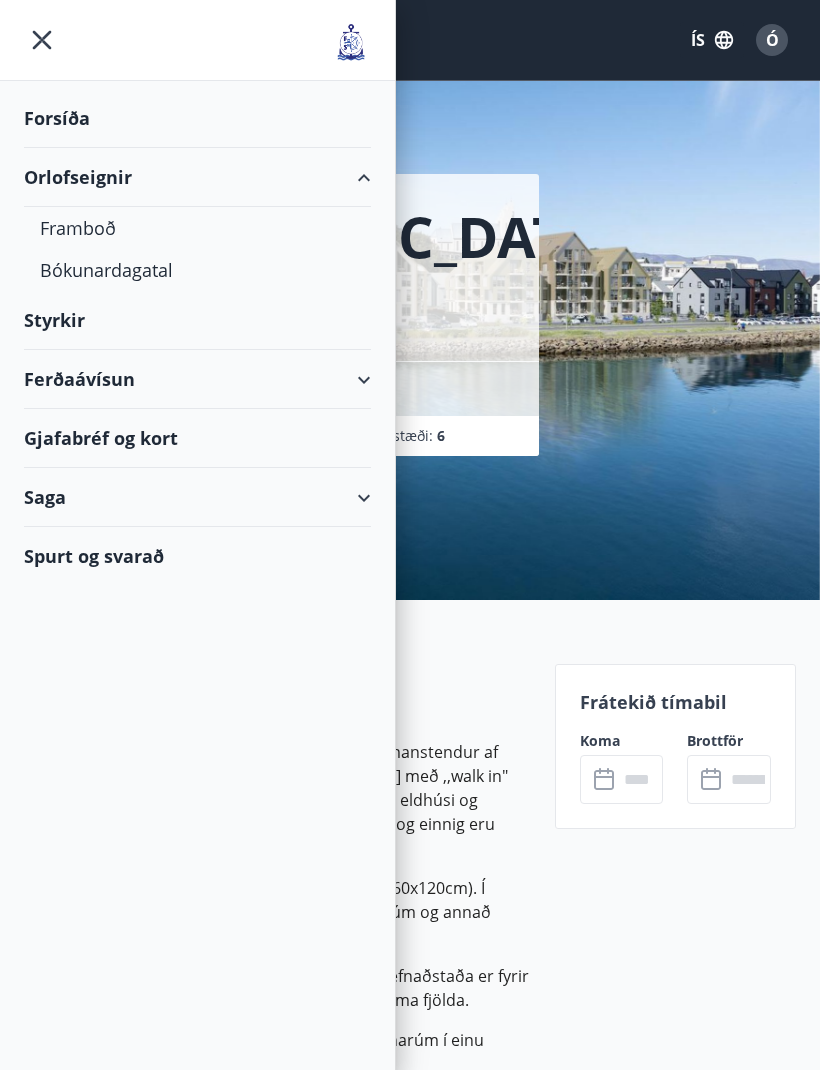 click on "Forsíða" at bounding box center (197, 118) 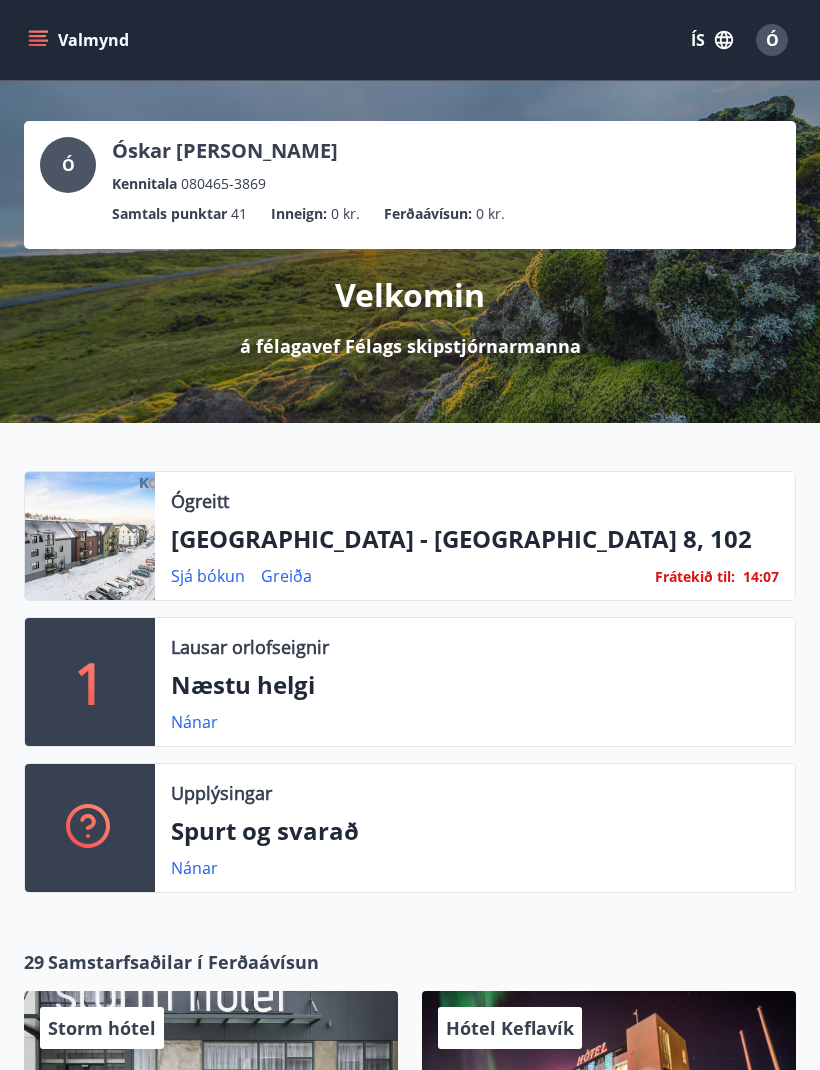 click on "Akureyri - Austurbrú 8, 102" at bounding box center (475, 539) 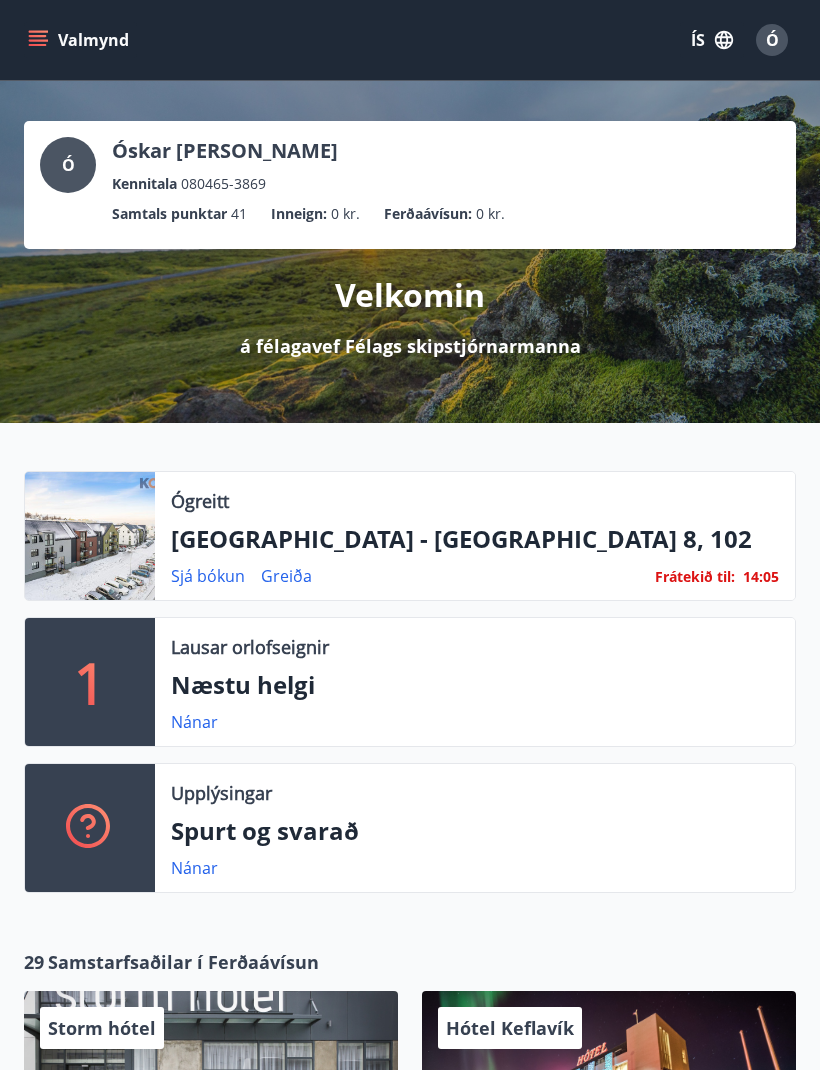 click on "Akureyri - Austurbrú 8, 102" at bounding box center (475, 539) 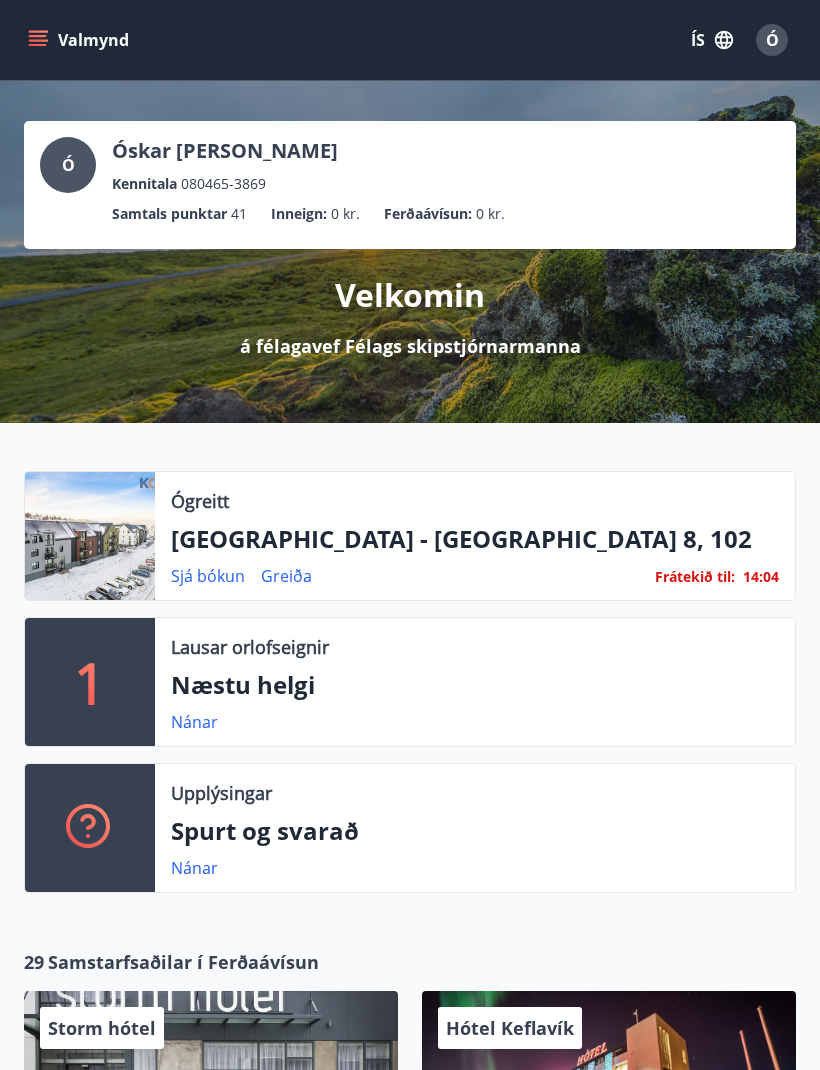 click on "Akureyri - Austurbrú 8, 102" at bounding box center (475, 539) 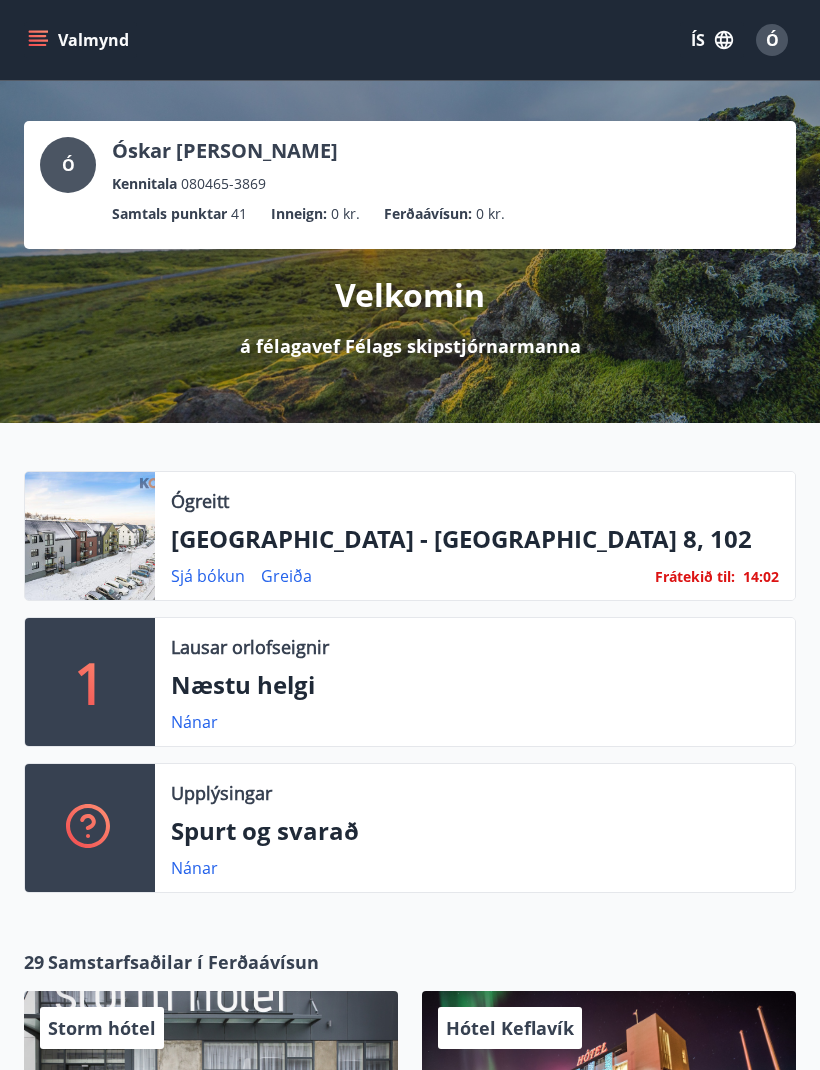 click on "Næstu helgi" at bounding box center [475, 685] 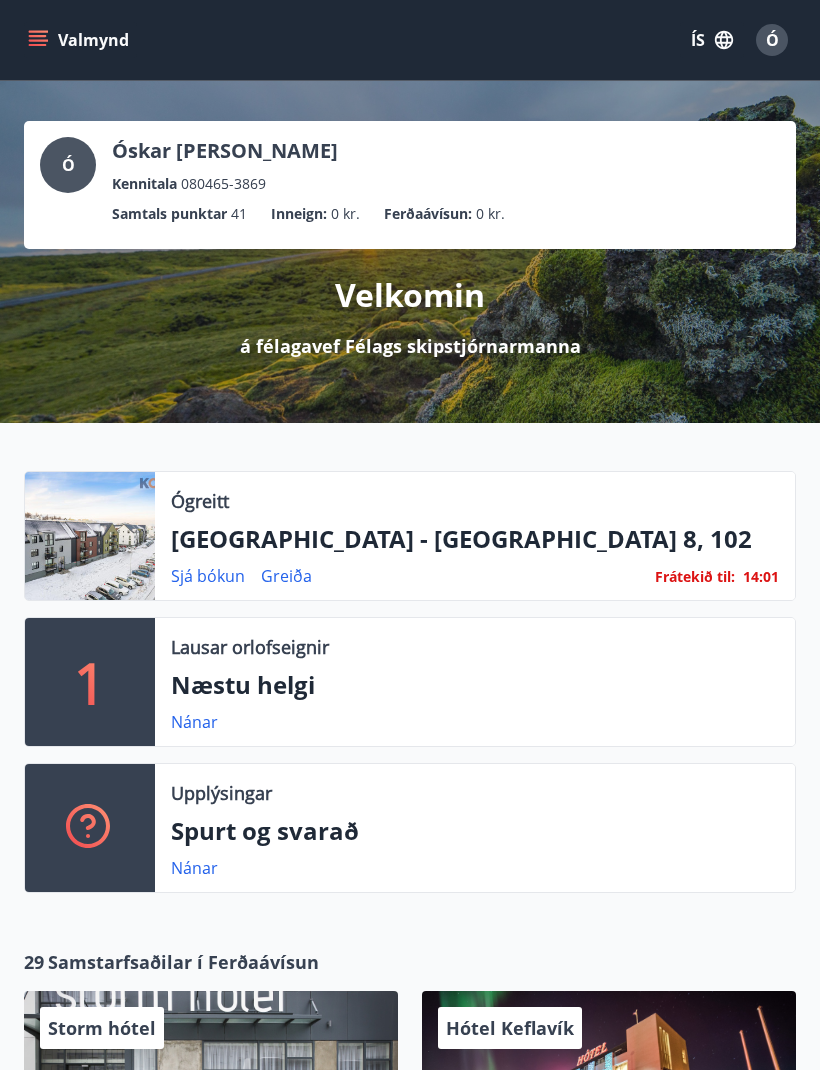 click on "Nánar" at bounding box center (194, 722) 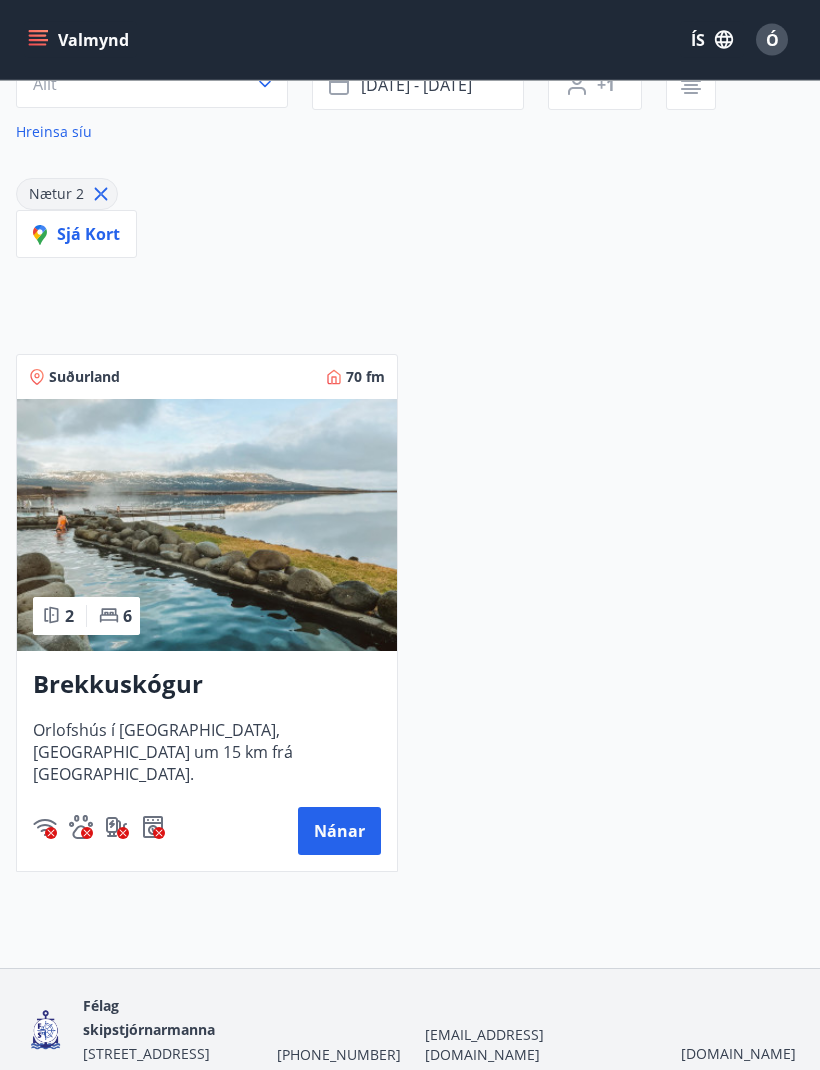 scroll, scrollTop: 229, scrollLeft: 0, axis: vertical 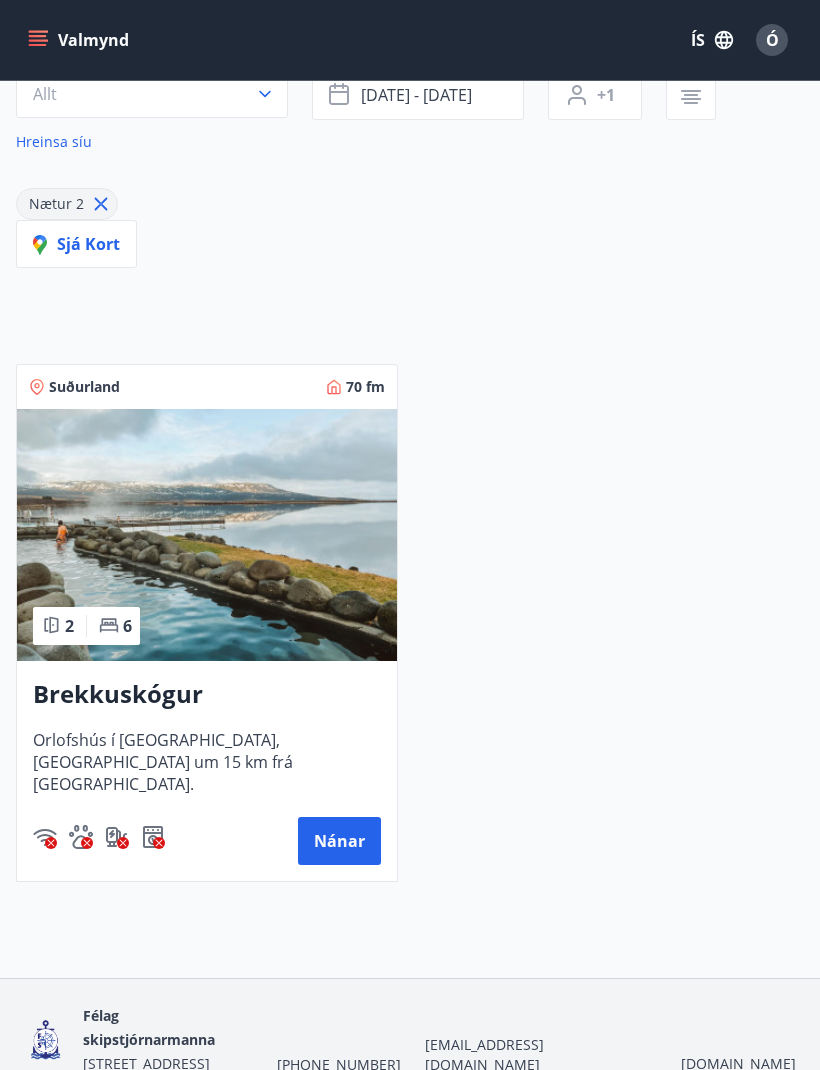 click on "Nánar" at bounding box center (339, 841) 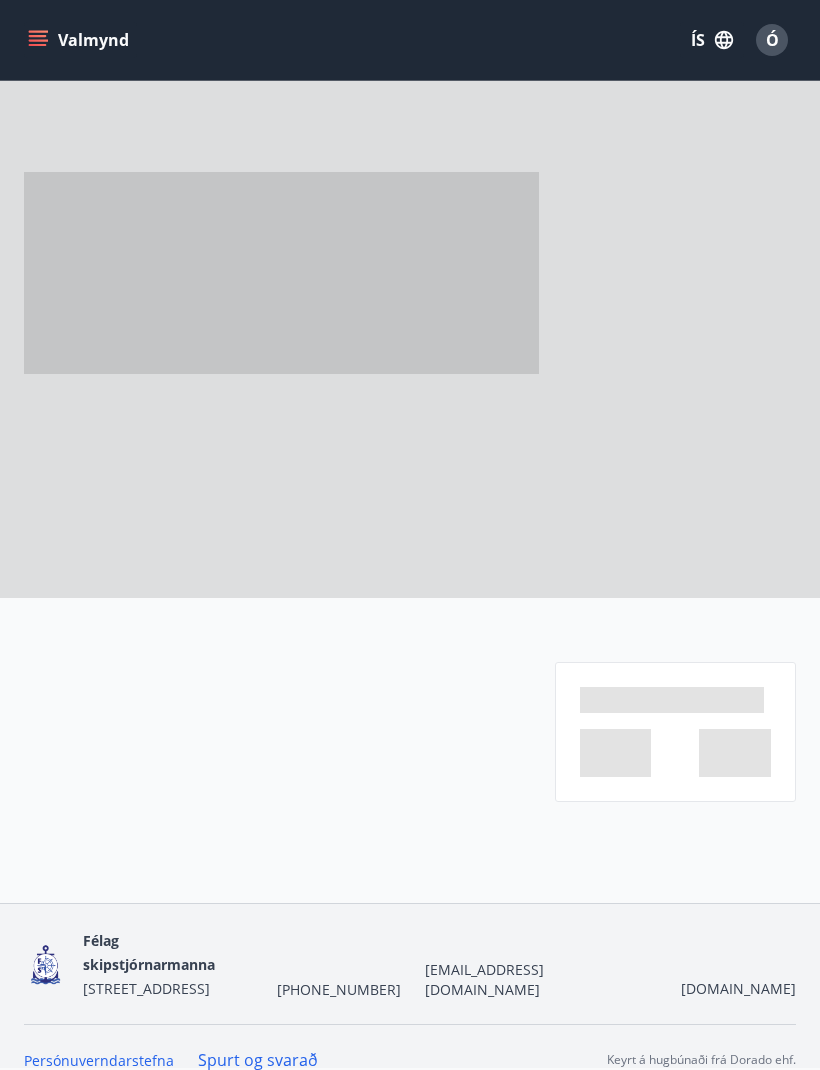 scroll, scrollTop: 0, scrollLeft: 0, axis: both 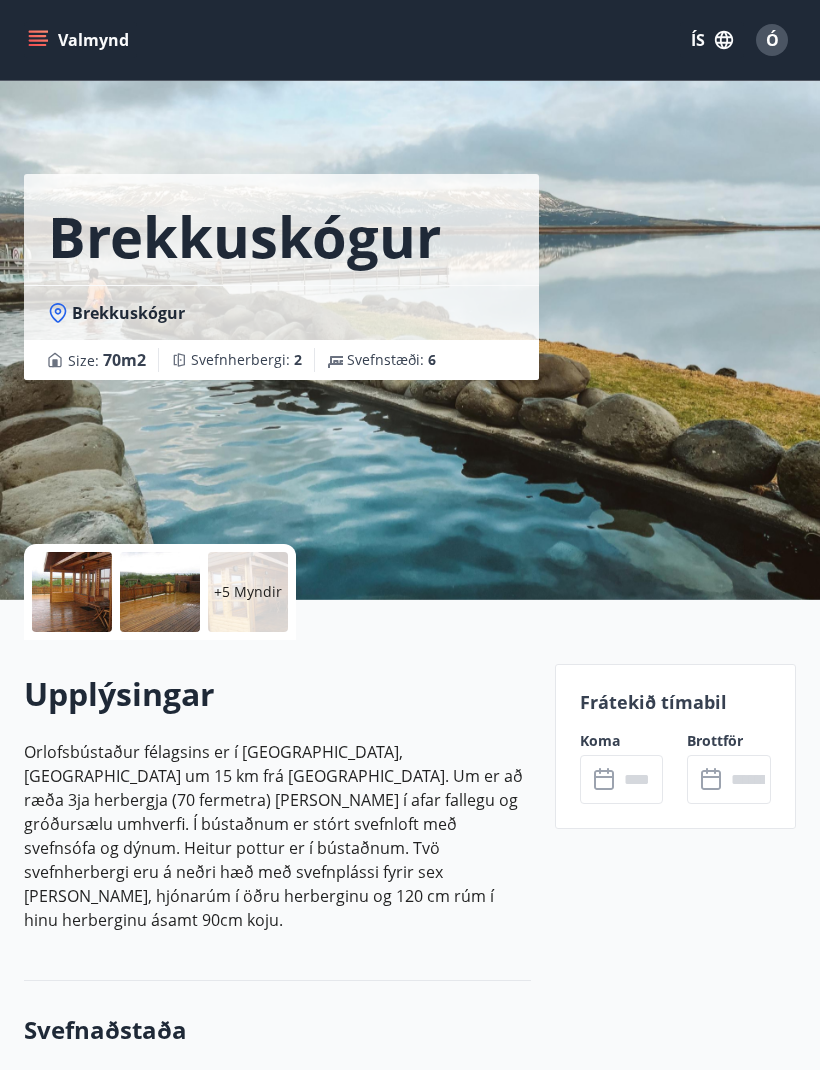 click on "+5 Myndir" at bounding box center (248, 592) 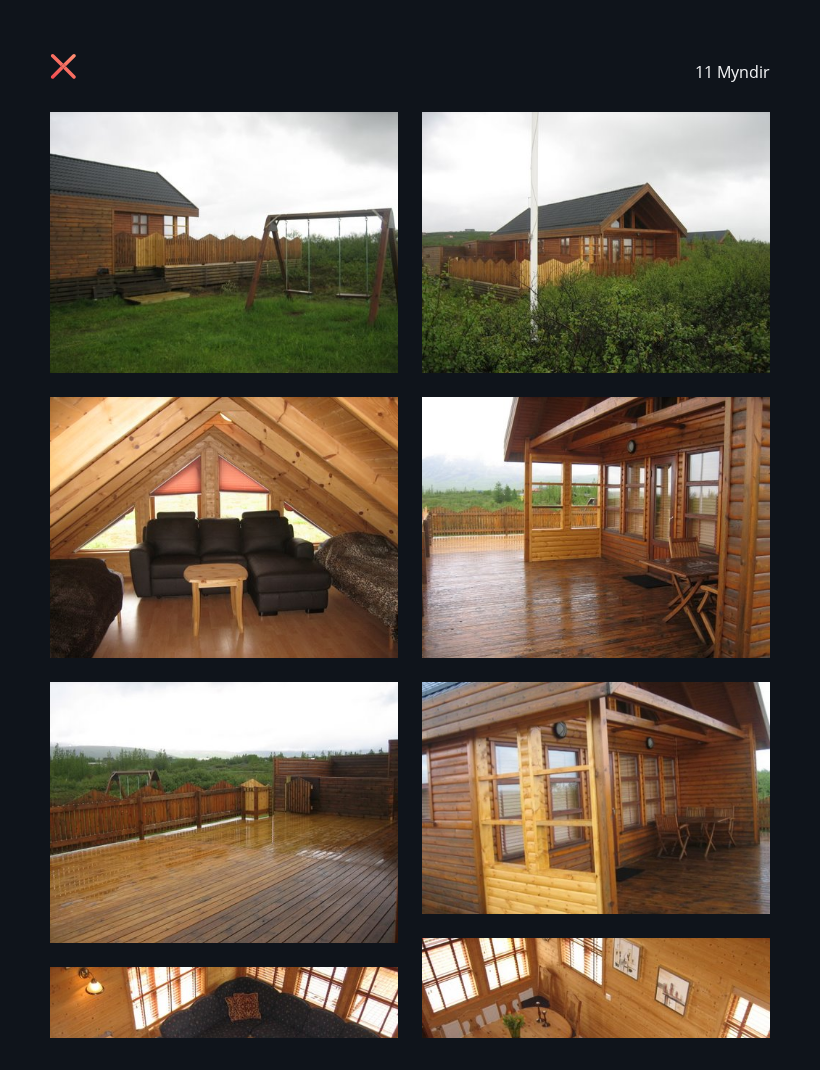 scroll, scrollTop: 0, scrollLeft: 0, axis: both 